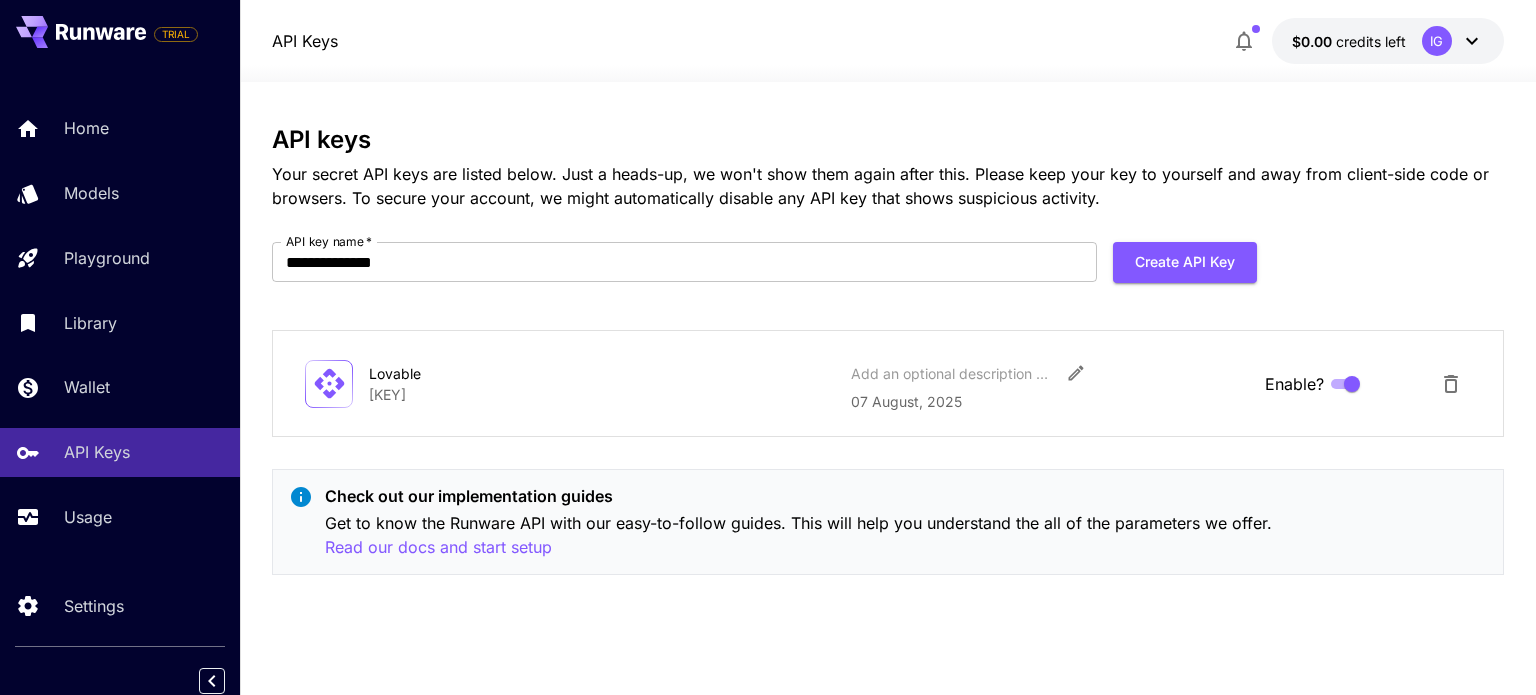 scroll, scrollTop: 0, scrollLeft: 0, axis: both 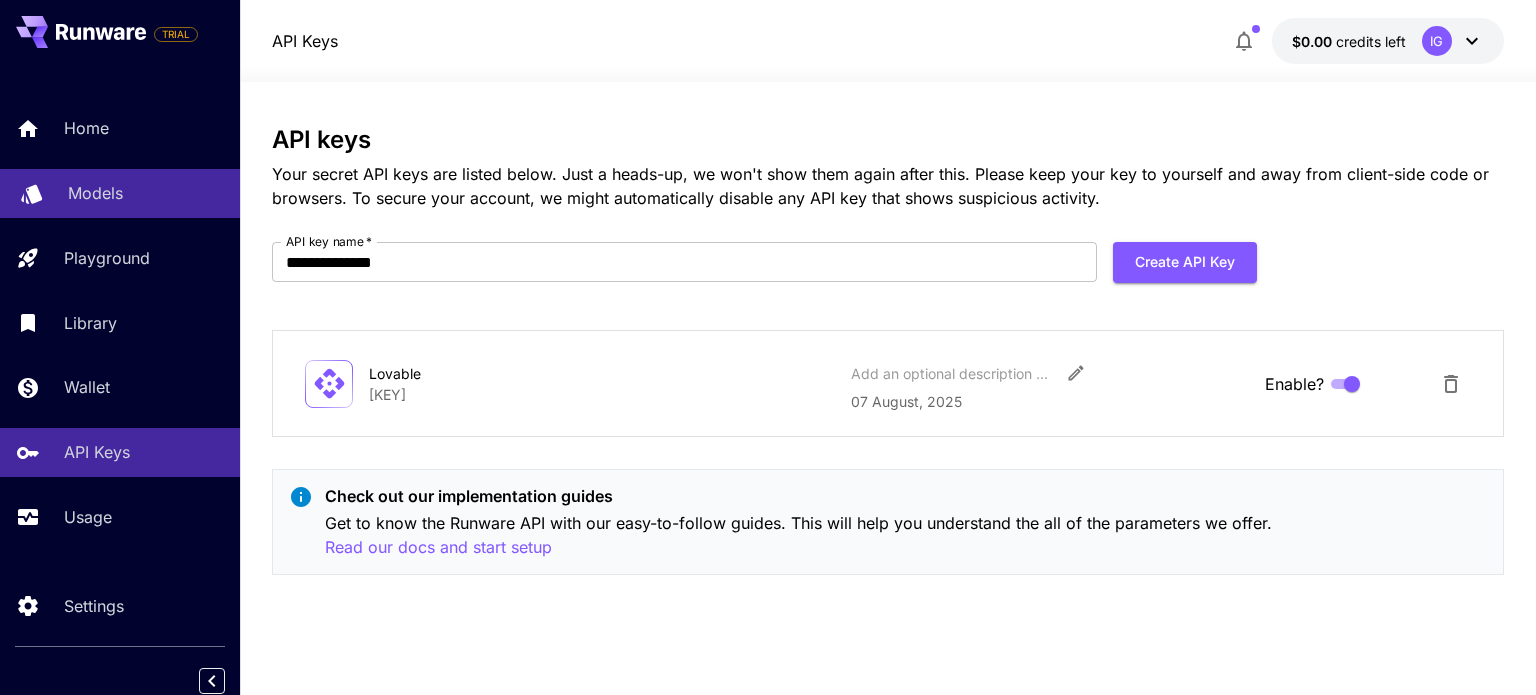 click on "Models" at bounding box center (95, 193) 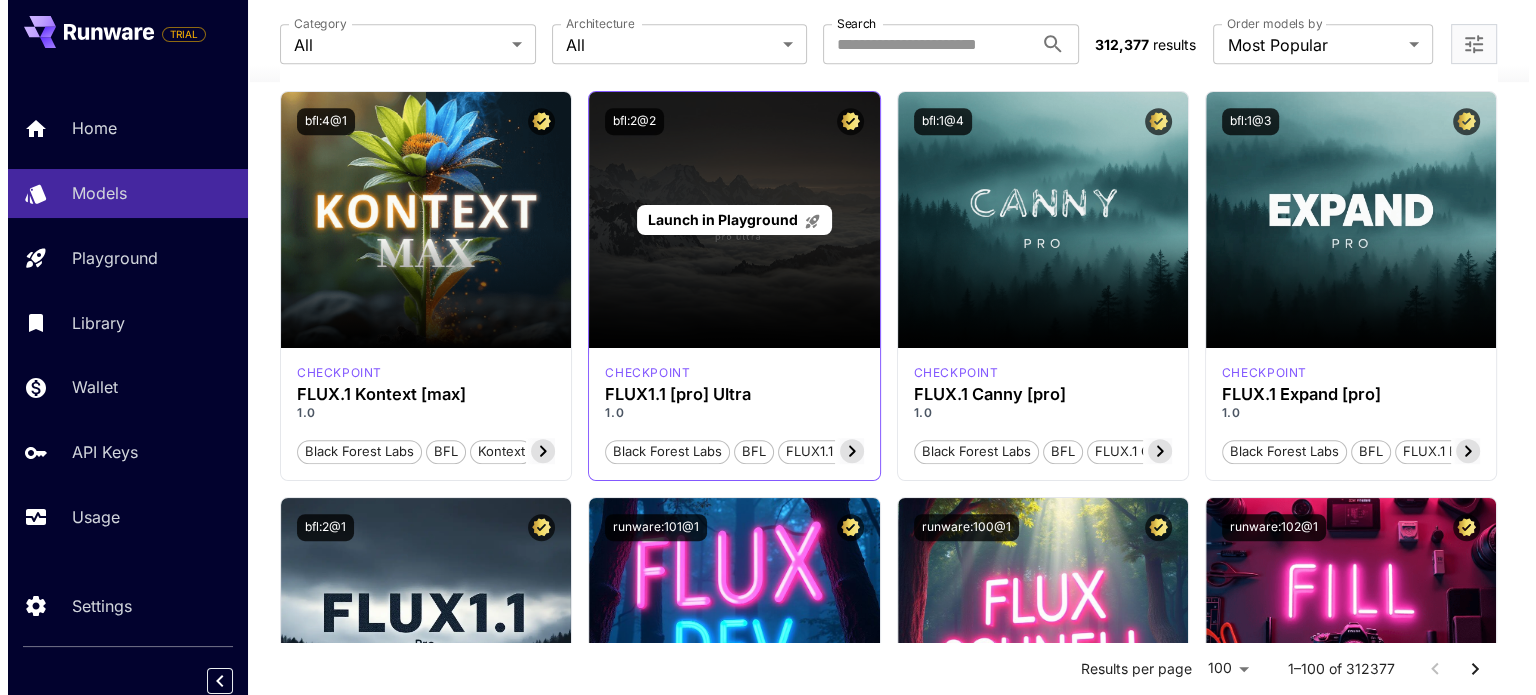 scroll, scrollTop: 1200, scrollLeft: 0, axis: vertical 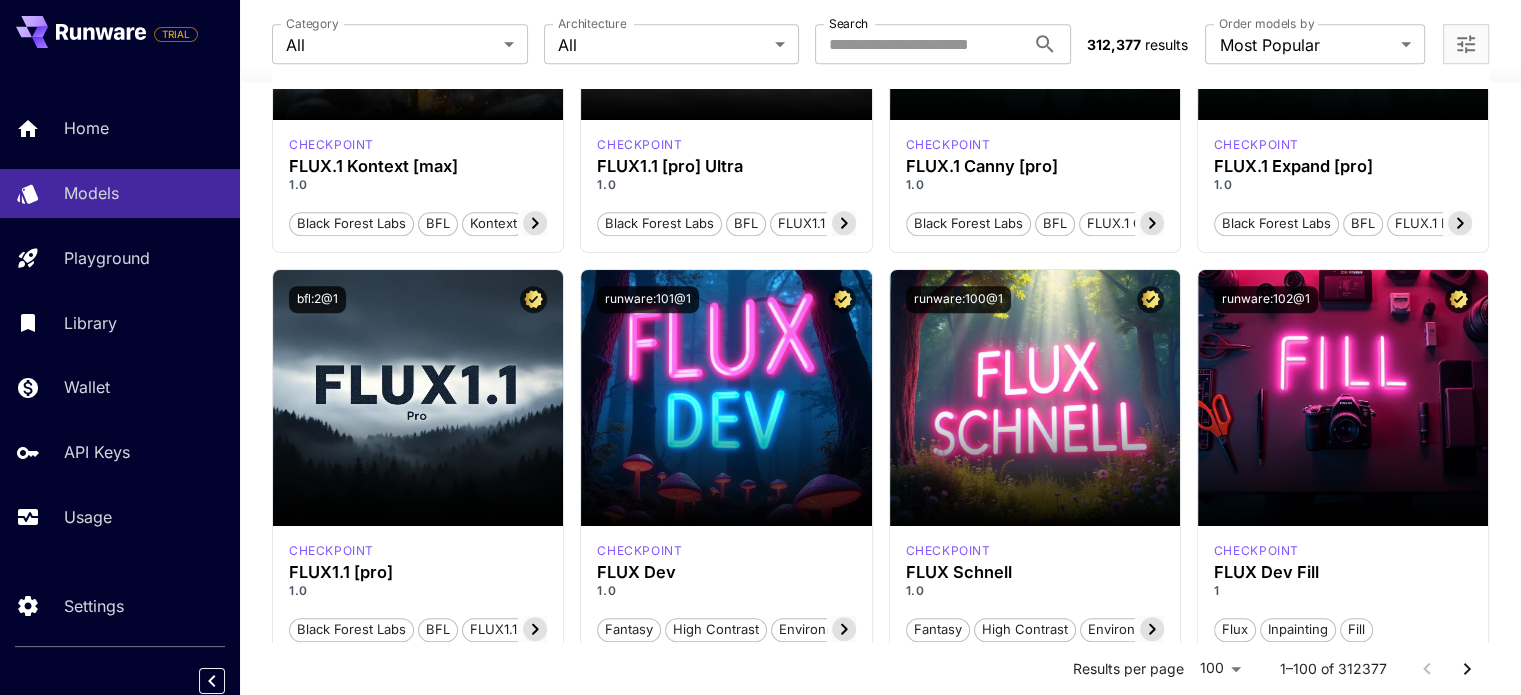 click on "Home Models Playground Library Wallet API Keys Usage" at bounding box center [120, 322] 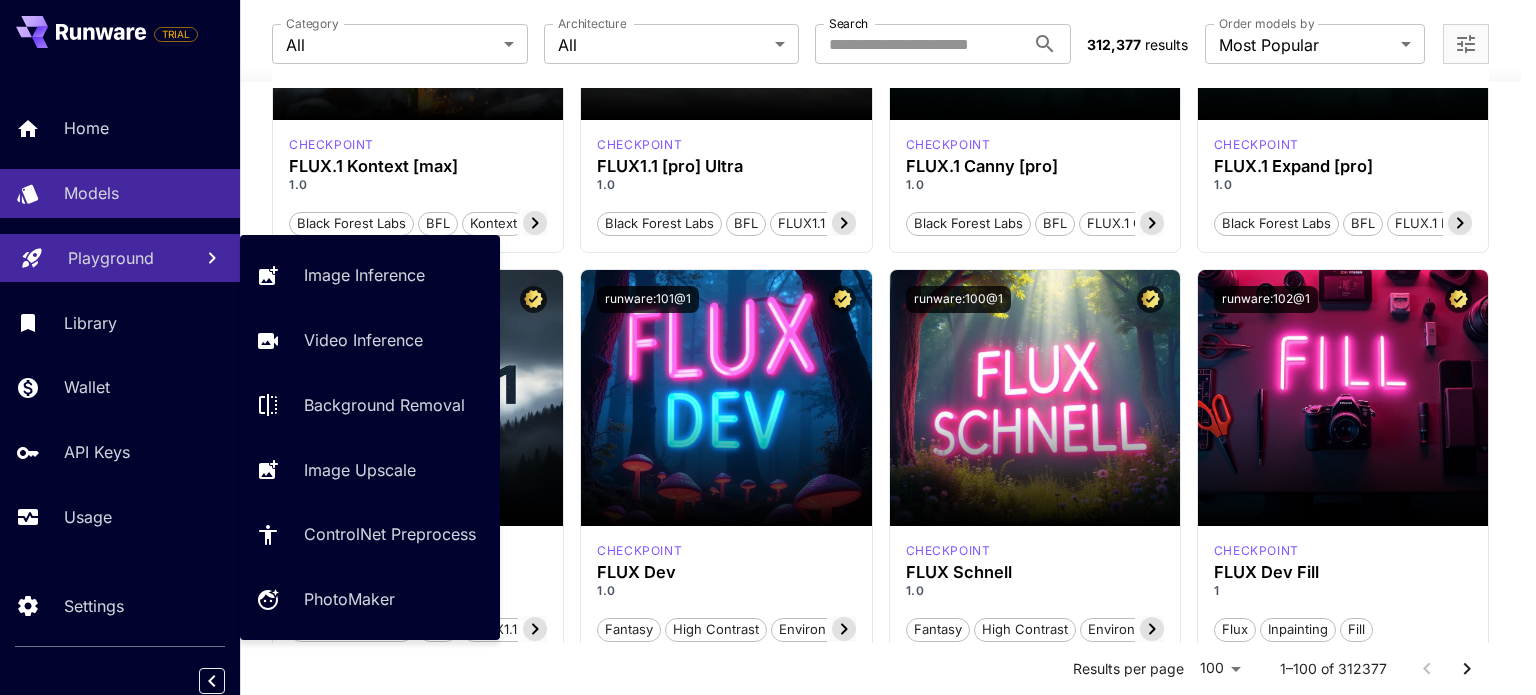 click on "Playground" at bounding box center (111, 258) 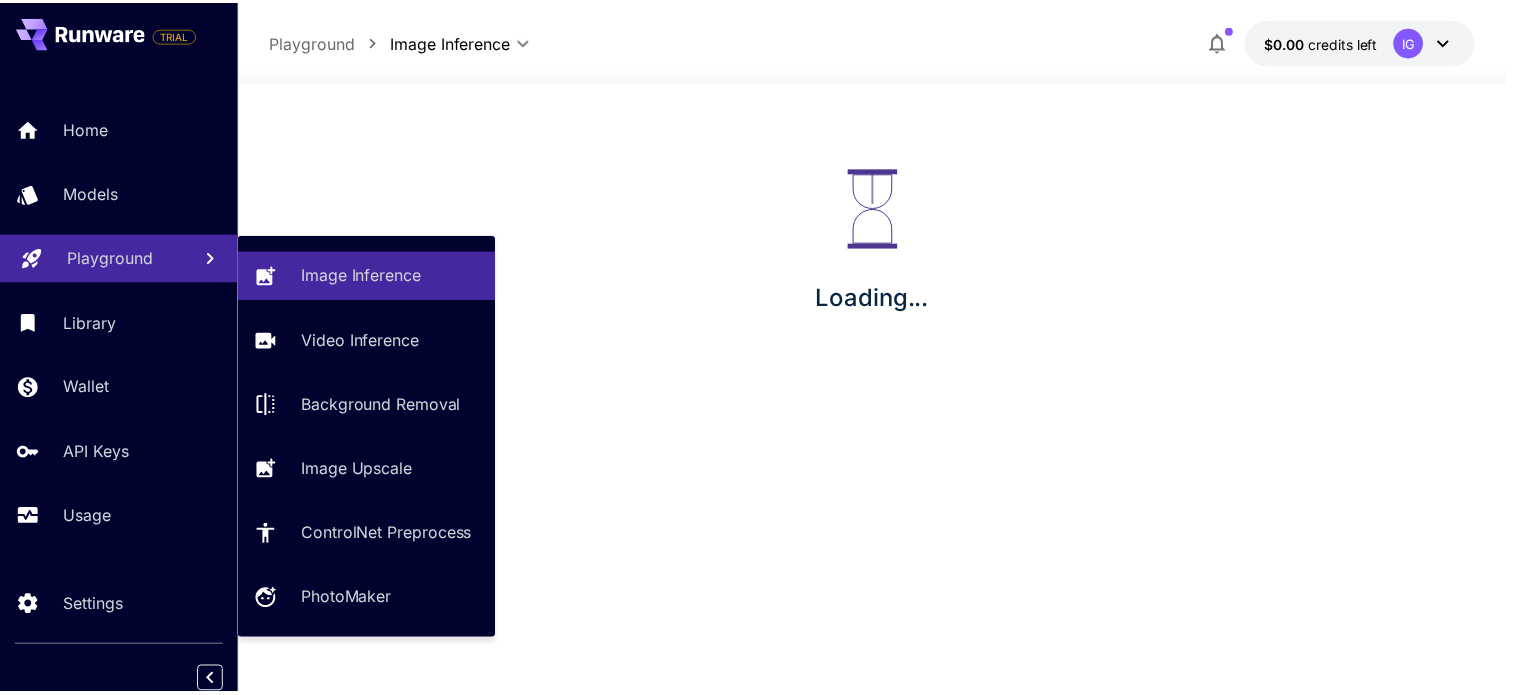 scroll, scrollTop: 0, scrollLeft: 0, axis: both 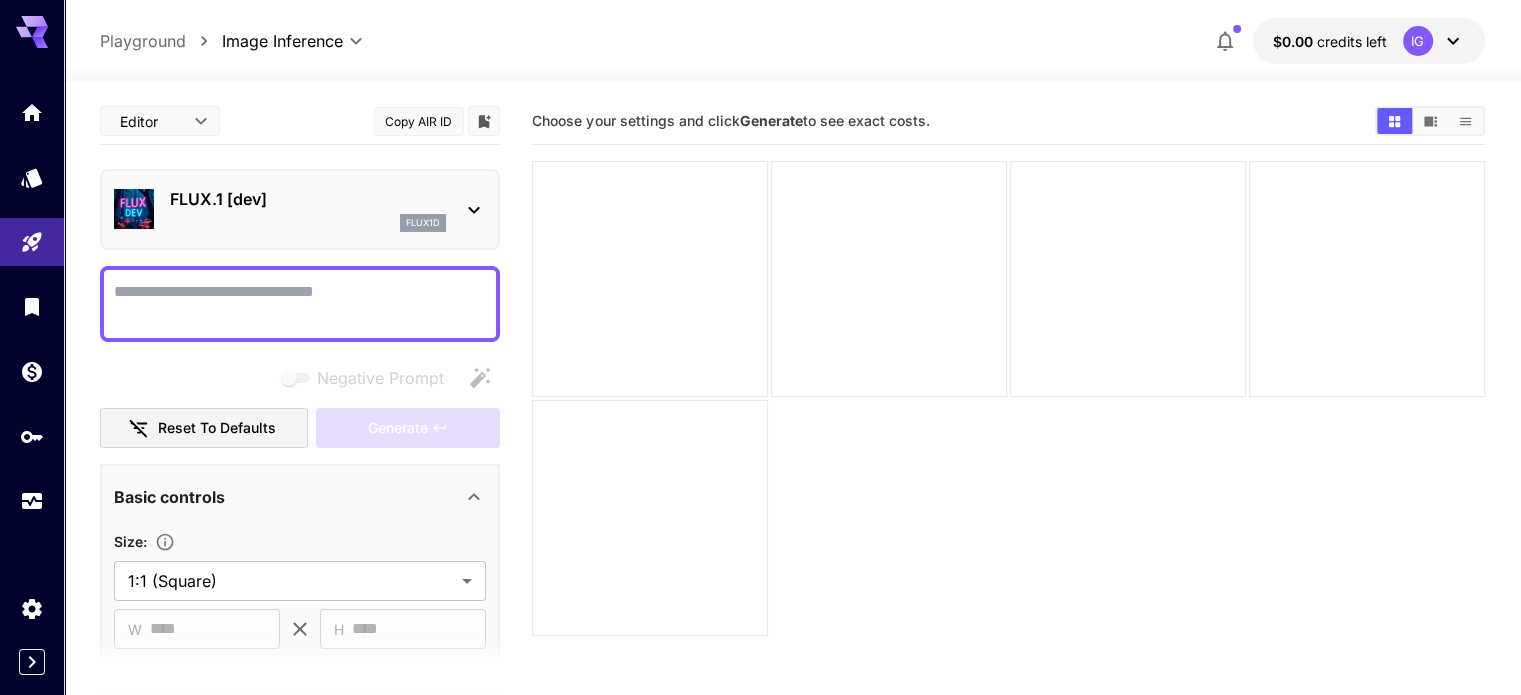 click 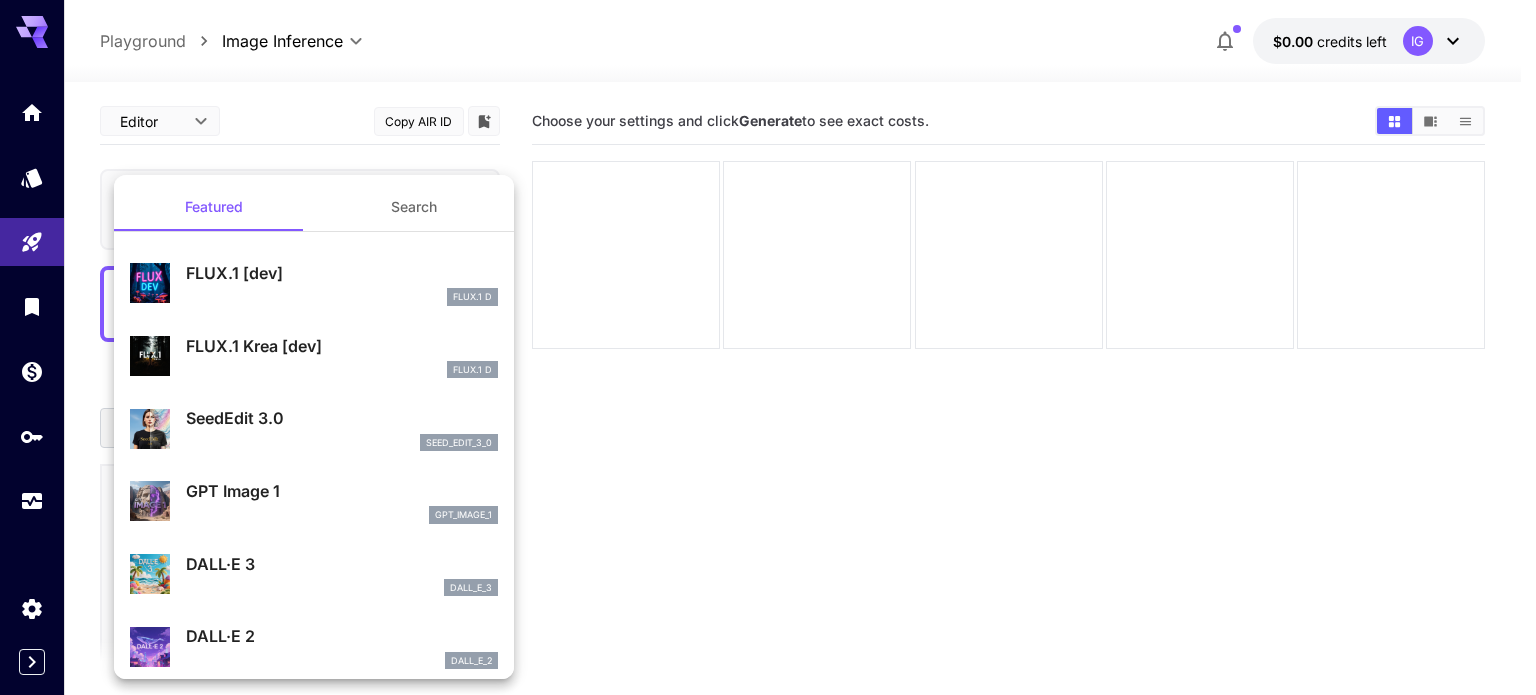 click at bounding box center [768, 347] 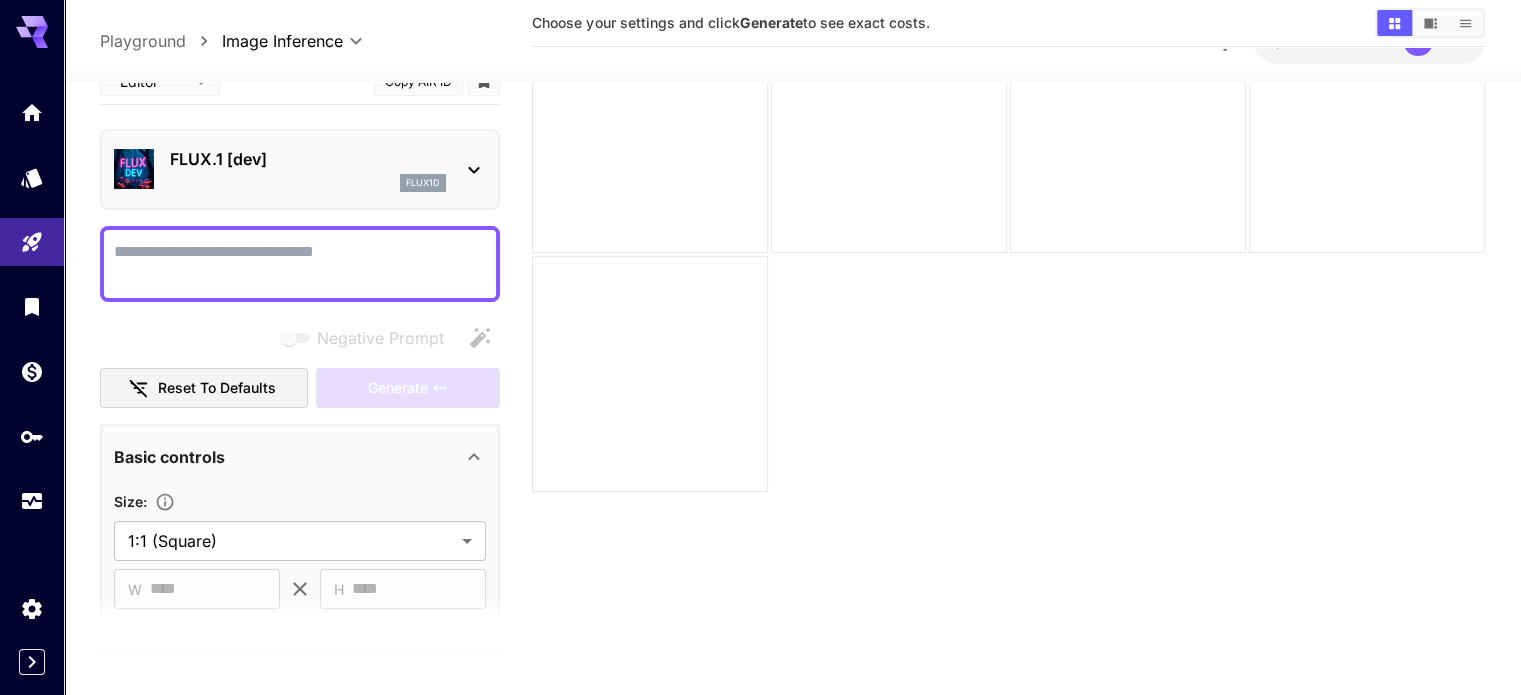 scroll, scrollTop: 158, scrollLeft: 0, axis: vertical 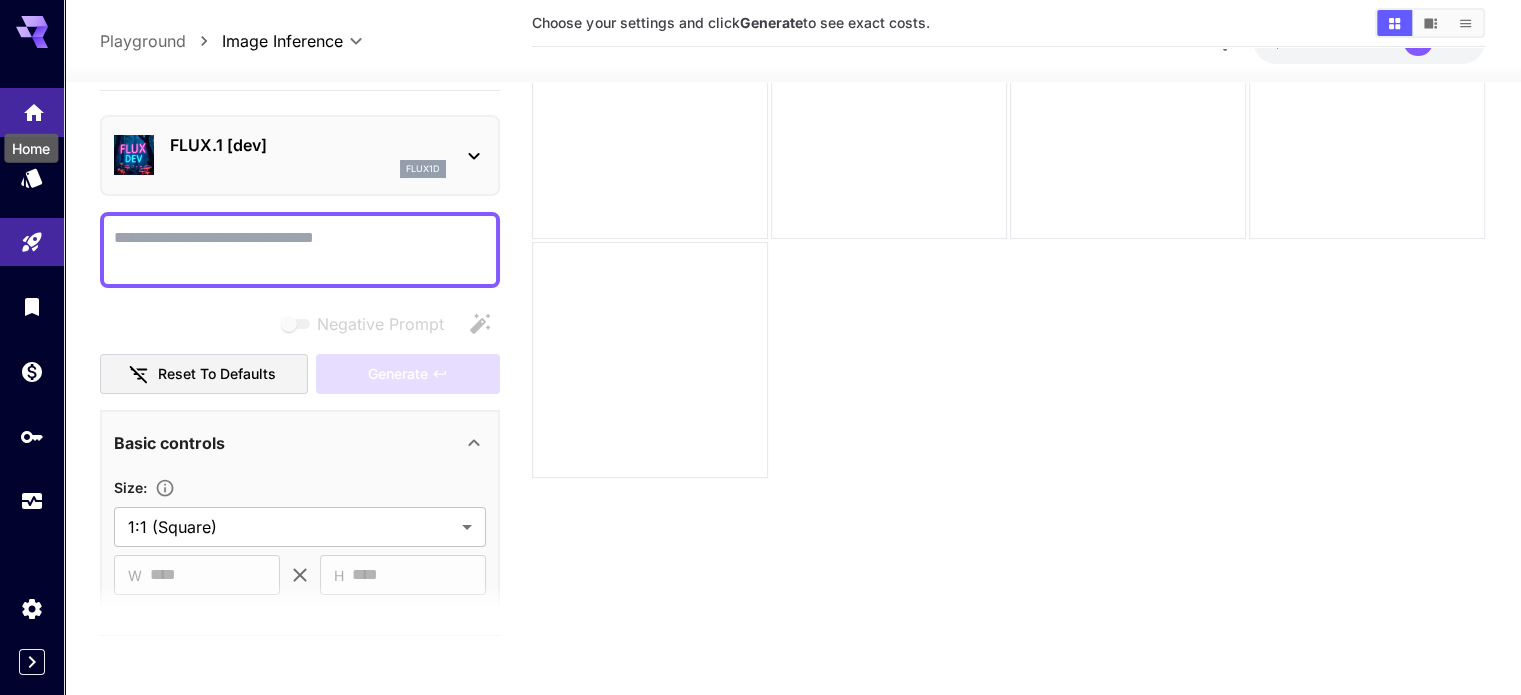 click 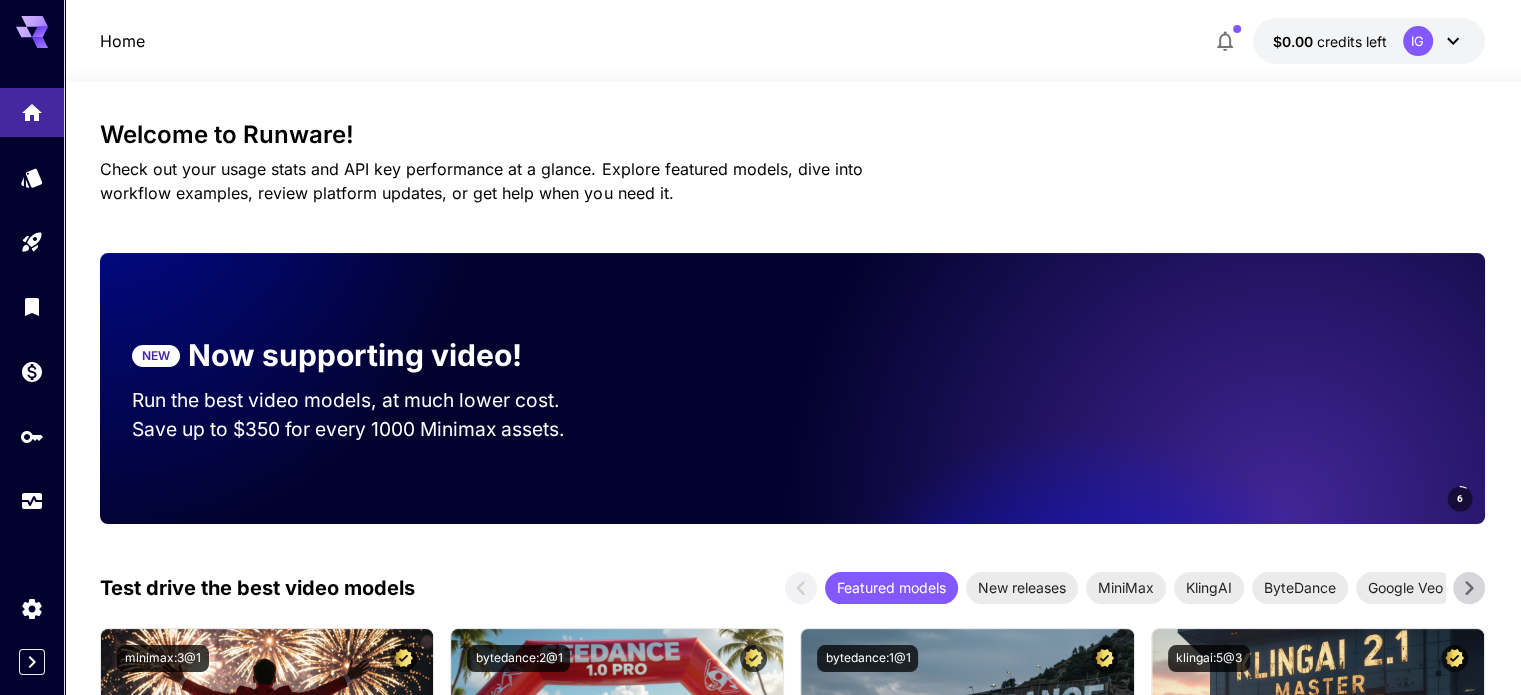 scroll, scrollTop: 458, scrollLeft: 0, axis: vertical 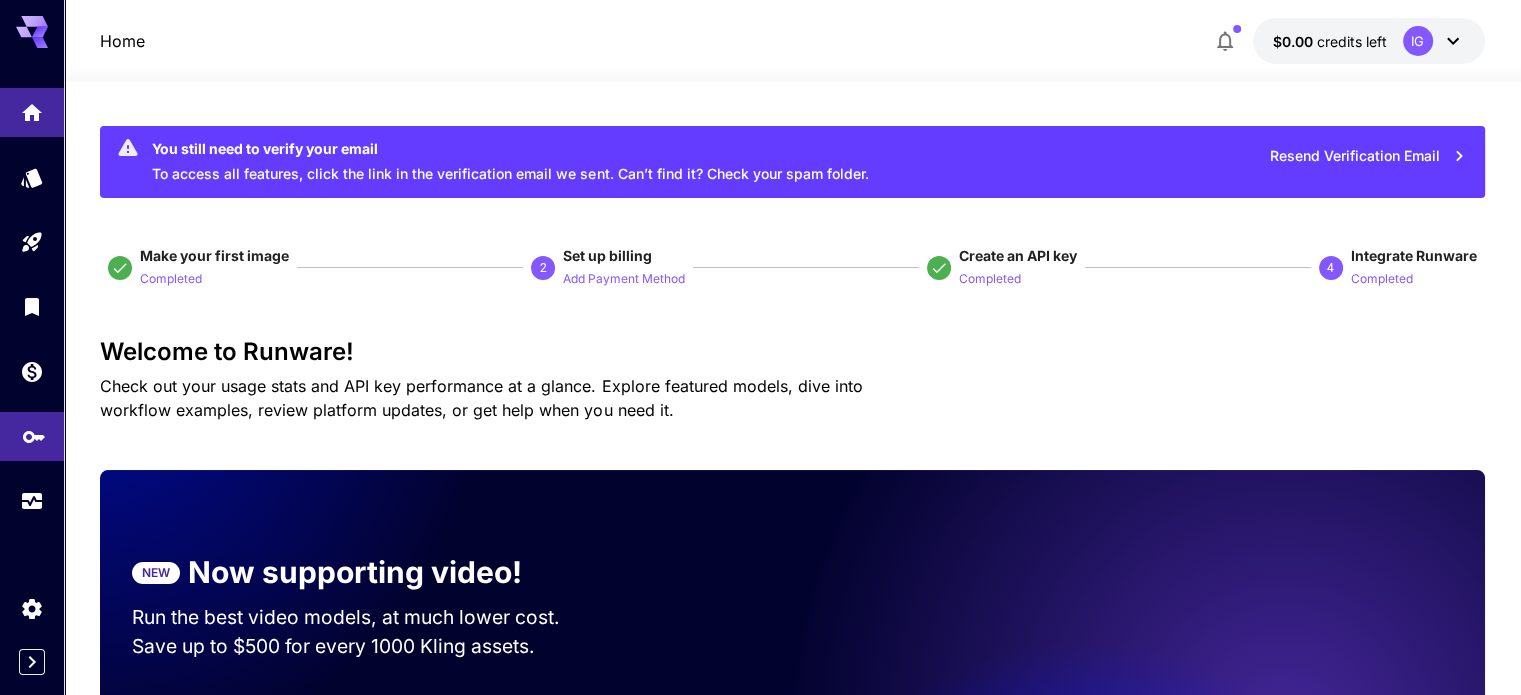 click at bounding box center [32, 436] 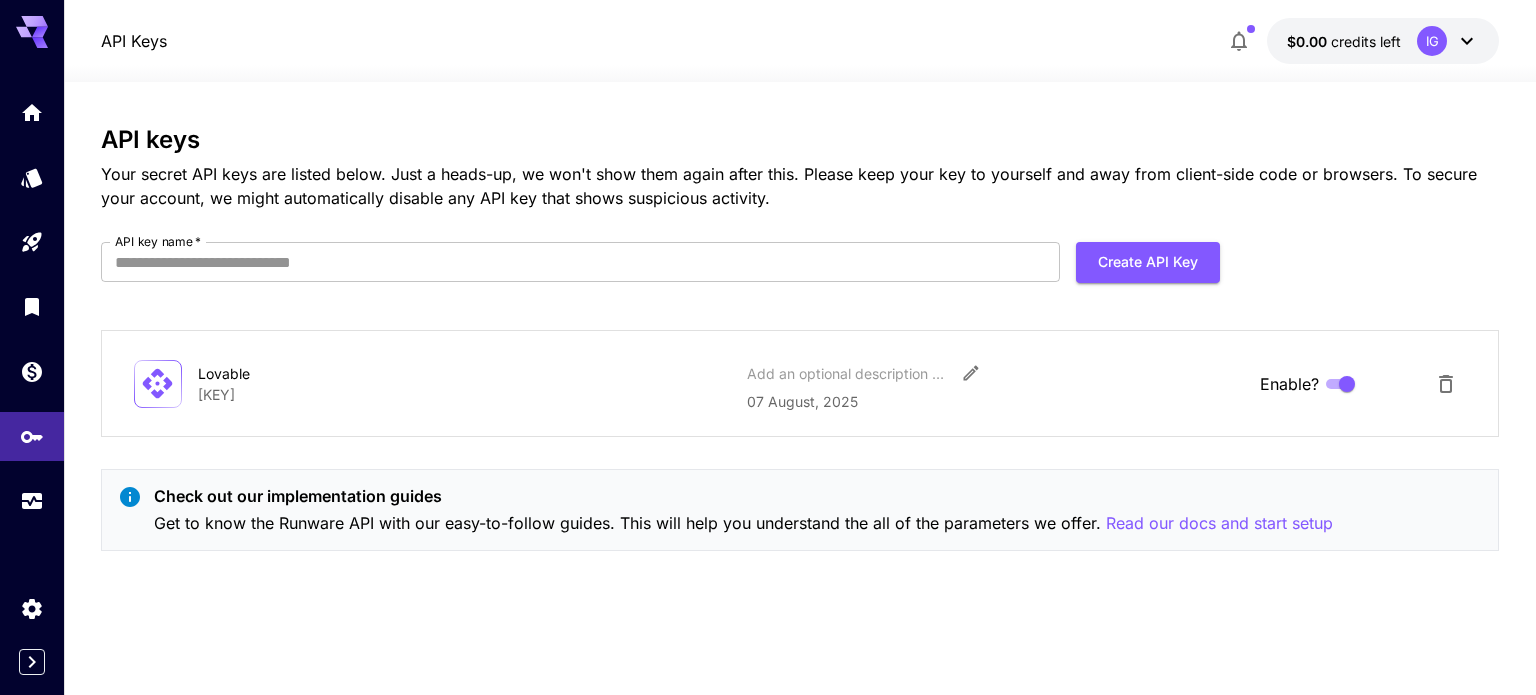 click on "Your secret API keys are listed below. Just a heads-up, we won't show them again after this. Please keep your key to yourself and away from client-side code or browsers. To secure your account, we might automatically disable any API key that shows suspicious activity." at bounding box center (800, 186) 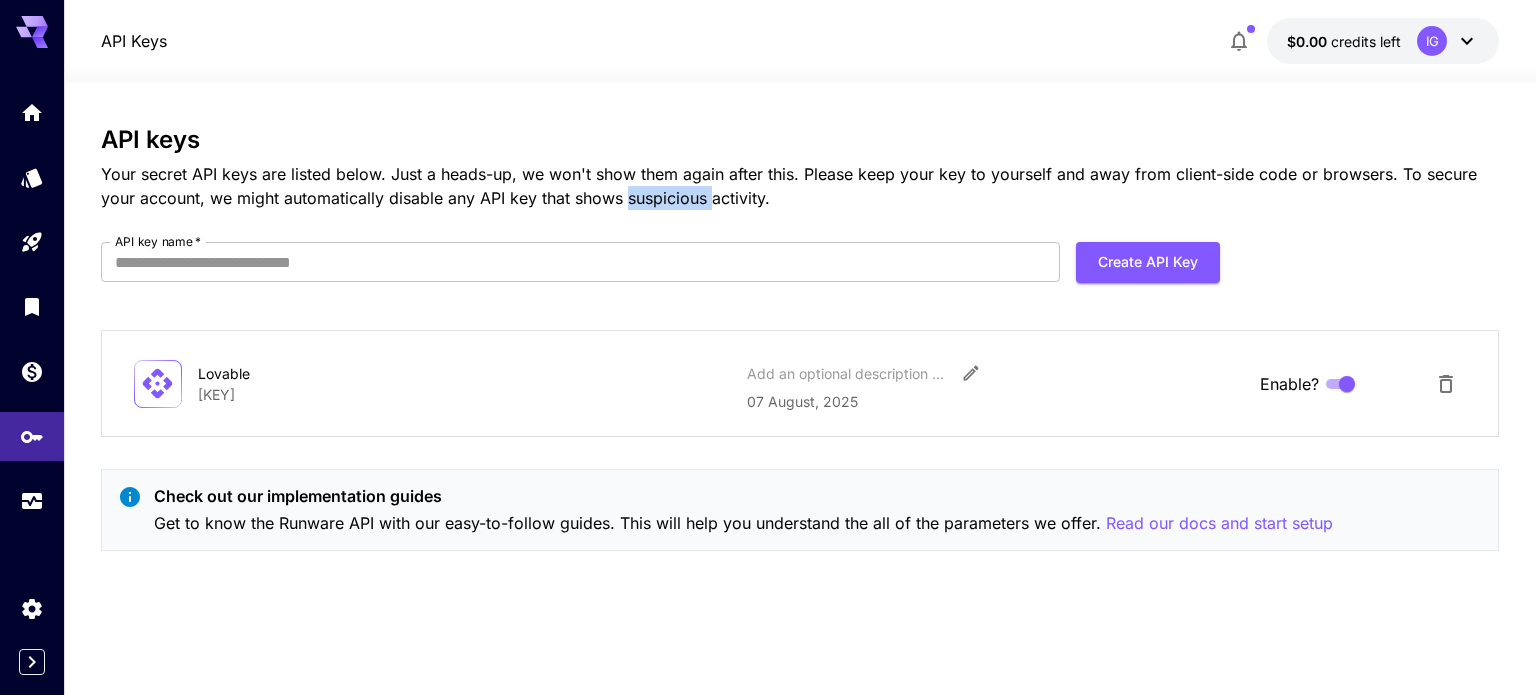 click on "Your secret API keys are listed below. Just a heads-up, we won't show them again after this. Please keep your key to yourself and away from client-side code or browsers. To secure your account, we might automatically disable any API key that shows suspicious activity." at bounding box center (800, 186) 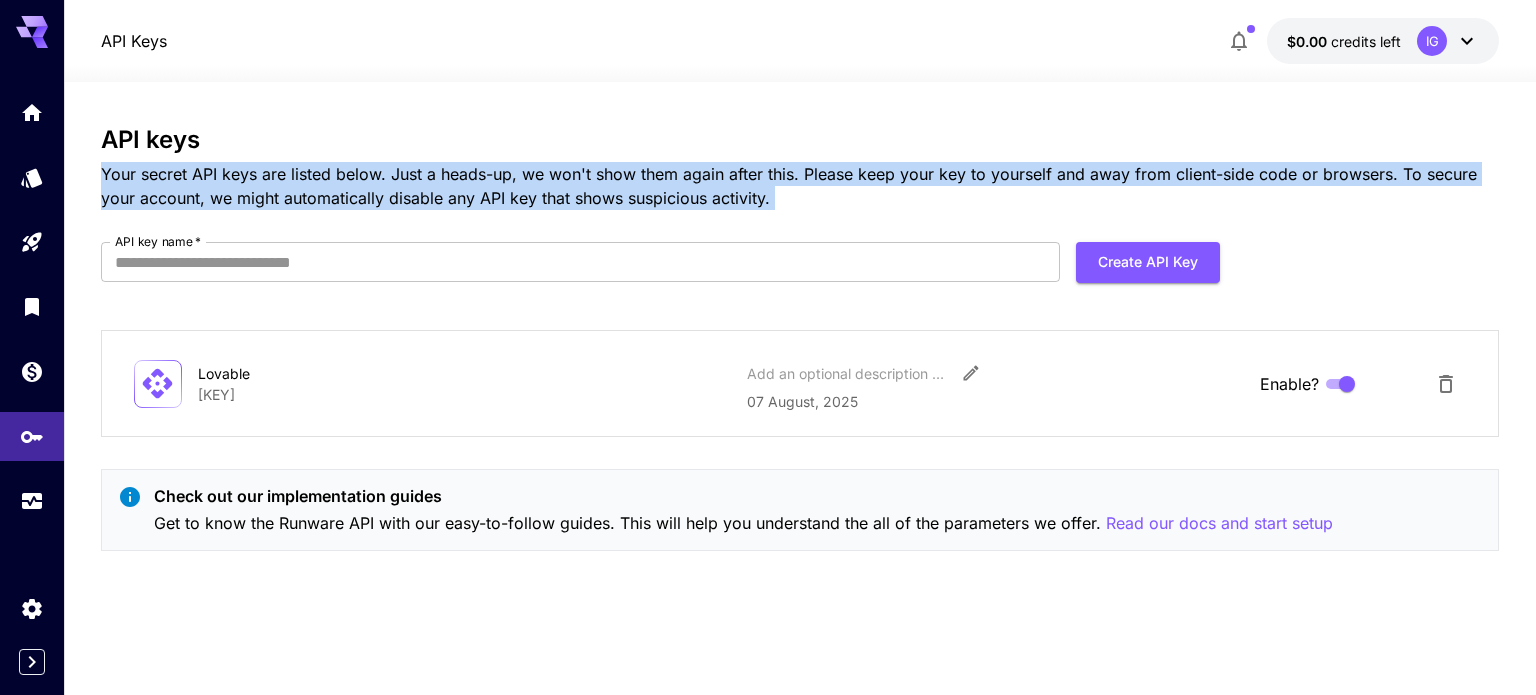click on "Your secret API keys are listed below. Just a heads-up, we won't show them again after this. Please keep your key to yourself and away from client-side code or browsers. To secure your account, we might automatically disable any API key that shows suspicious activity." at bounding box center (800, 186) 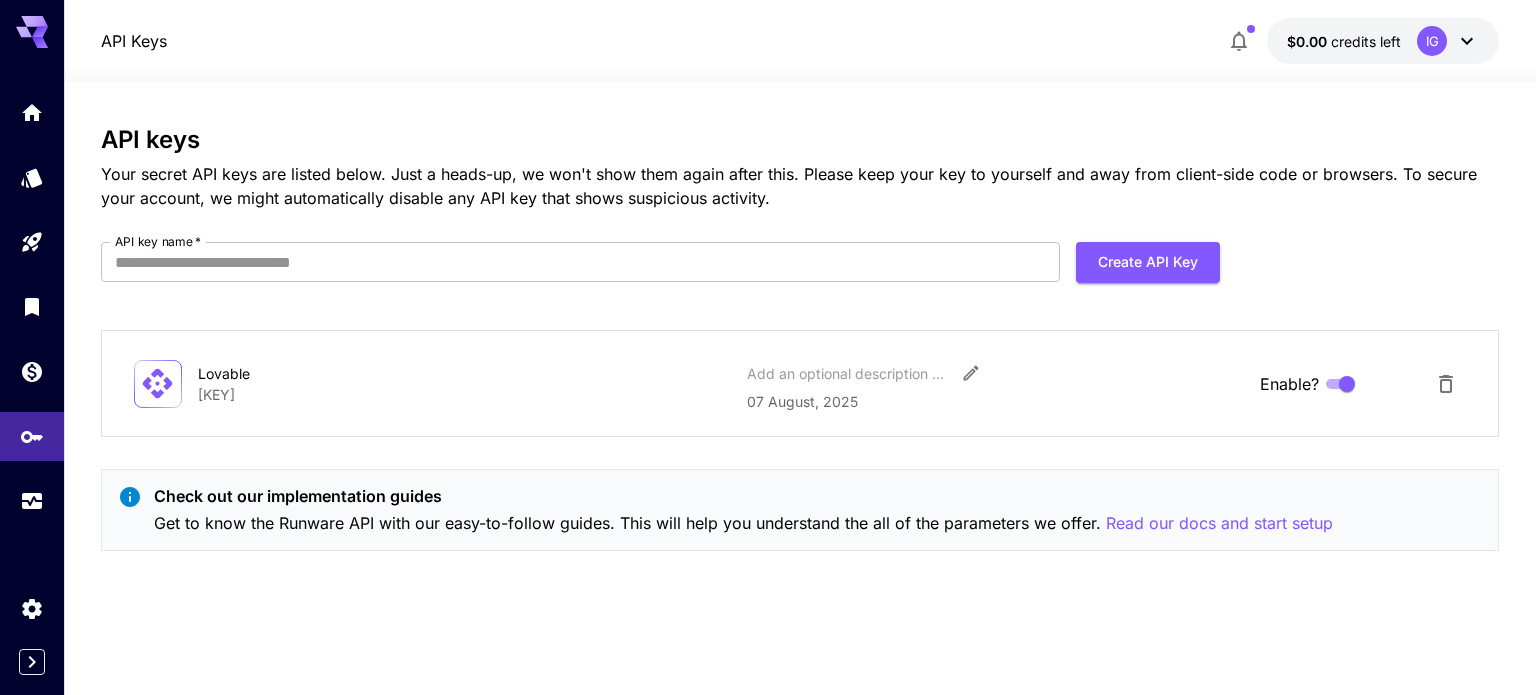 click on "API keys Your secret API keys are listed below. Just a heads-up, we won't show them again after this. Please keep your key to yourself and away from client-side code or browsers. To secure your account, we might automatically disable any API key that shows suspicious activity. API key name   * API key name   * Create API Key Lovable [KEY] Add an optional description or comment [DATE], [YEAR] Enable? Check out our implementation guides Get to know the Runware API with our easy-to-follow guides. This will help you understand the all of the parameters we offer.   Read our docs and start setup" at bounding box center [800, 388] 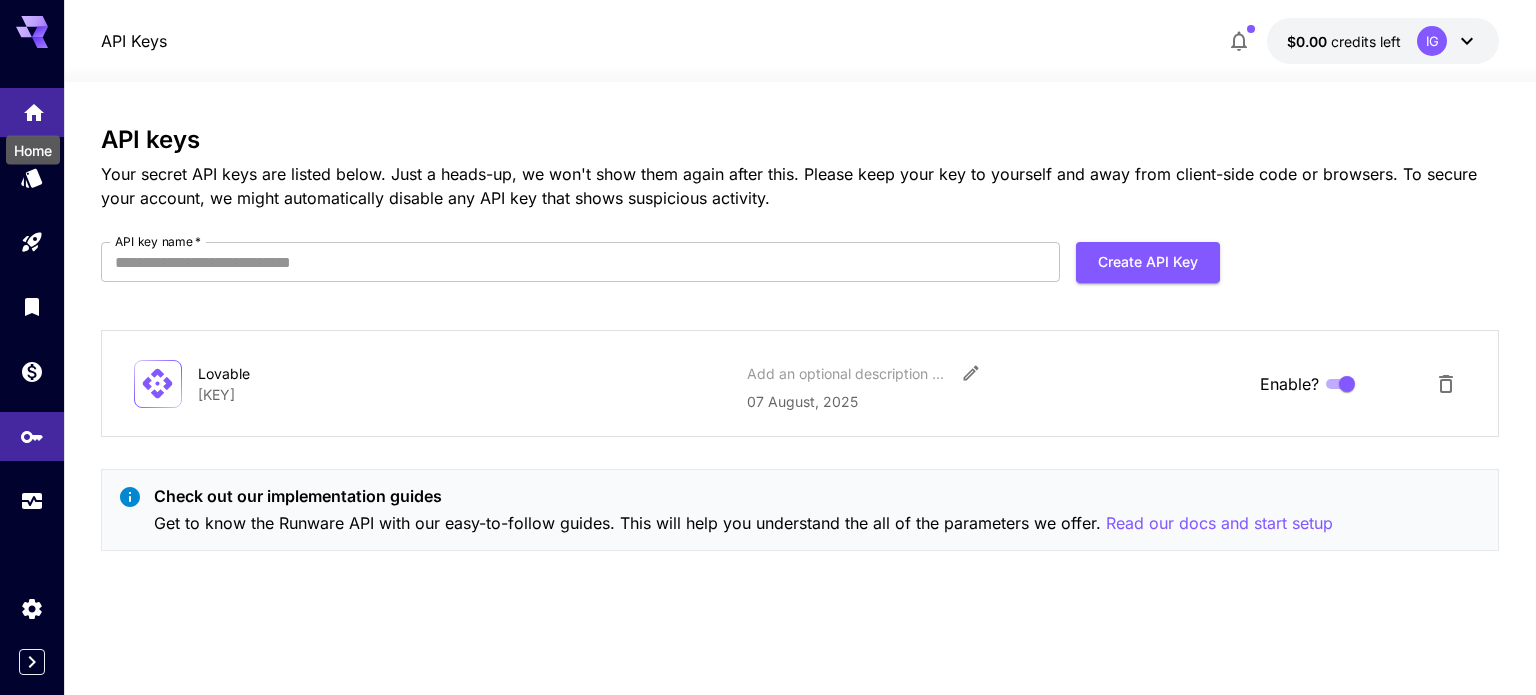 click 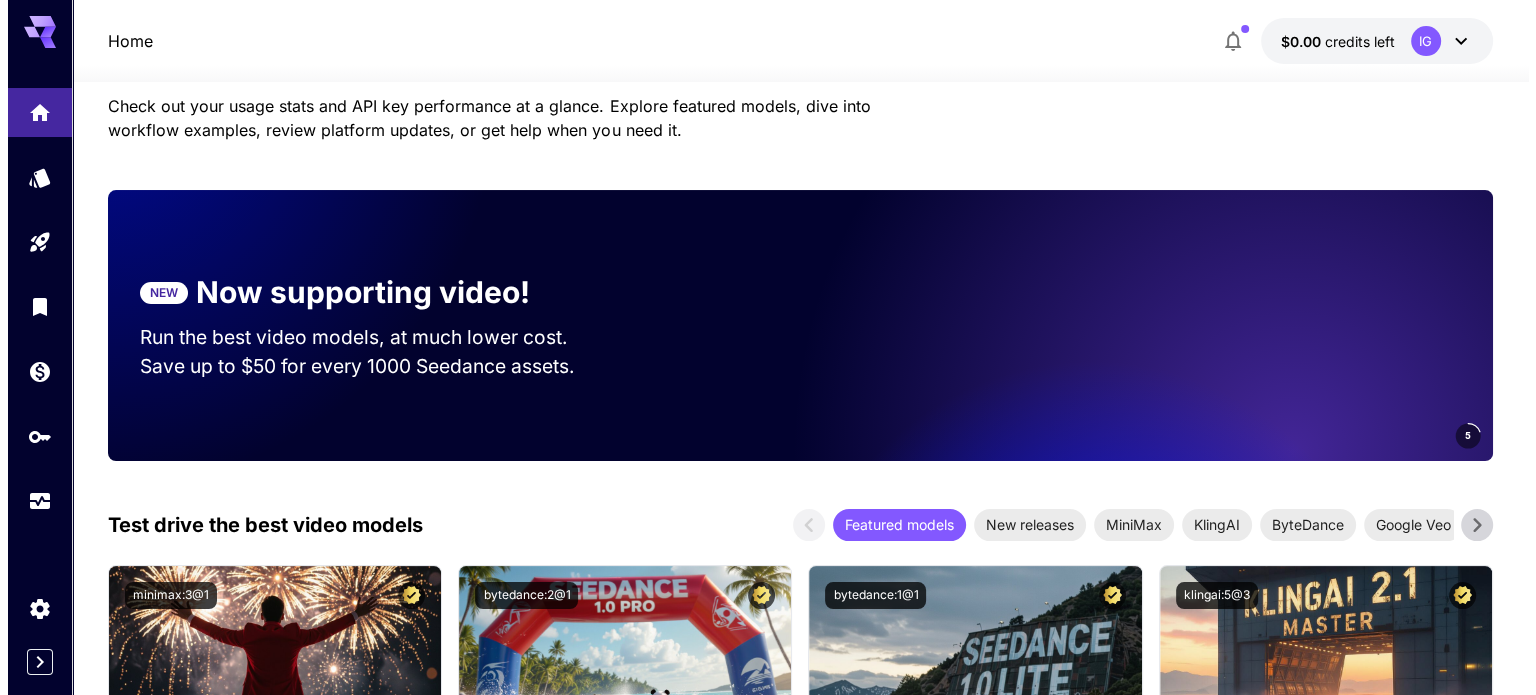 scroll, scrollTop: 100, scrollLeft: 0, axis: vertical 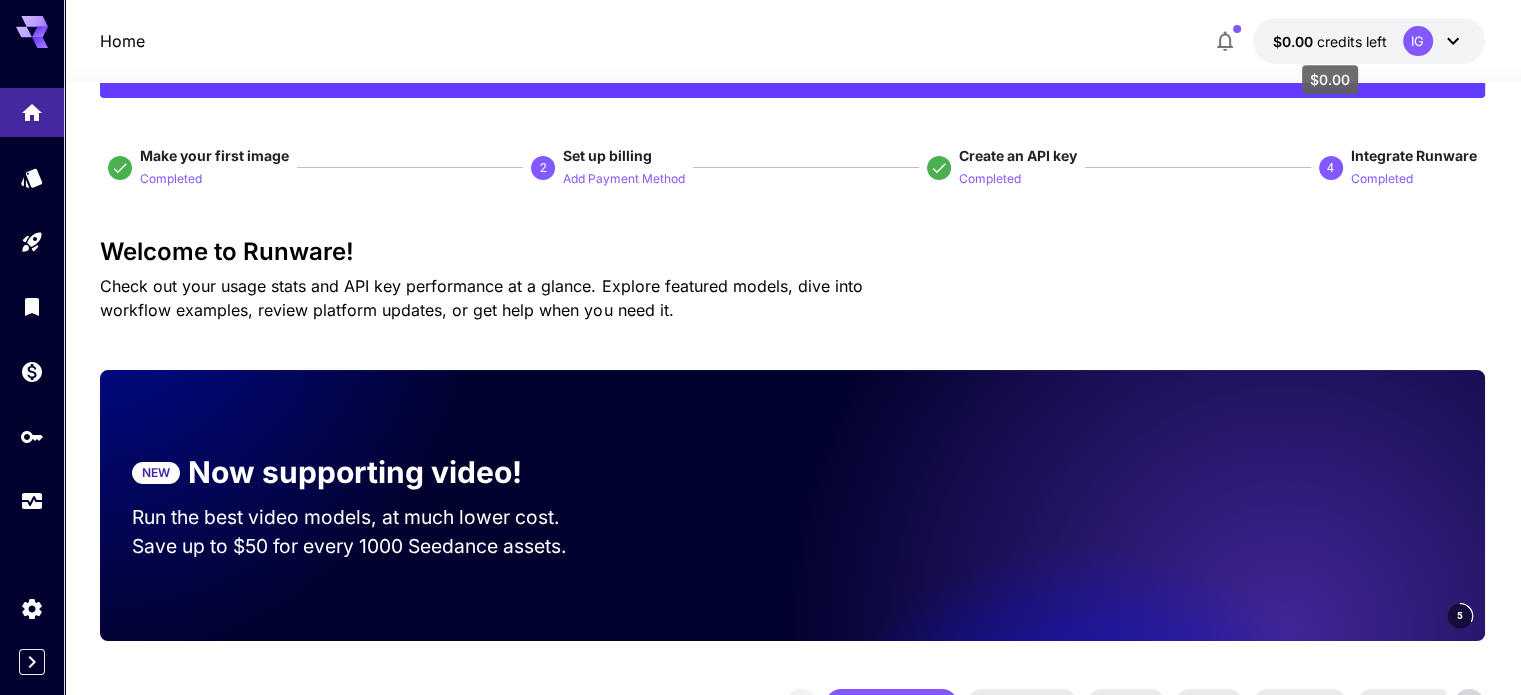 click on "credits left" at bounding box center (1352, 41) 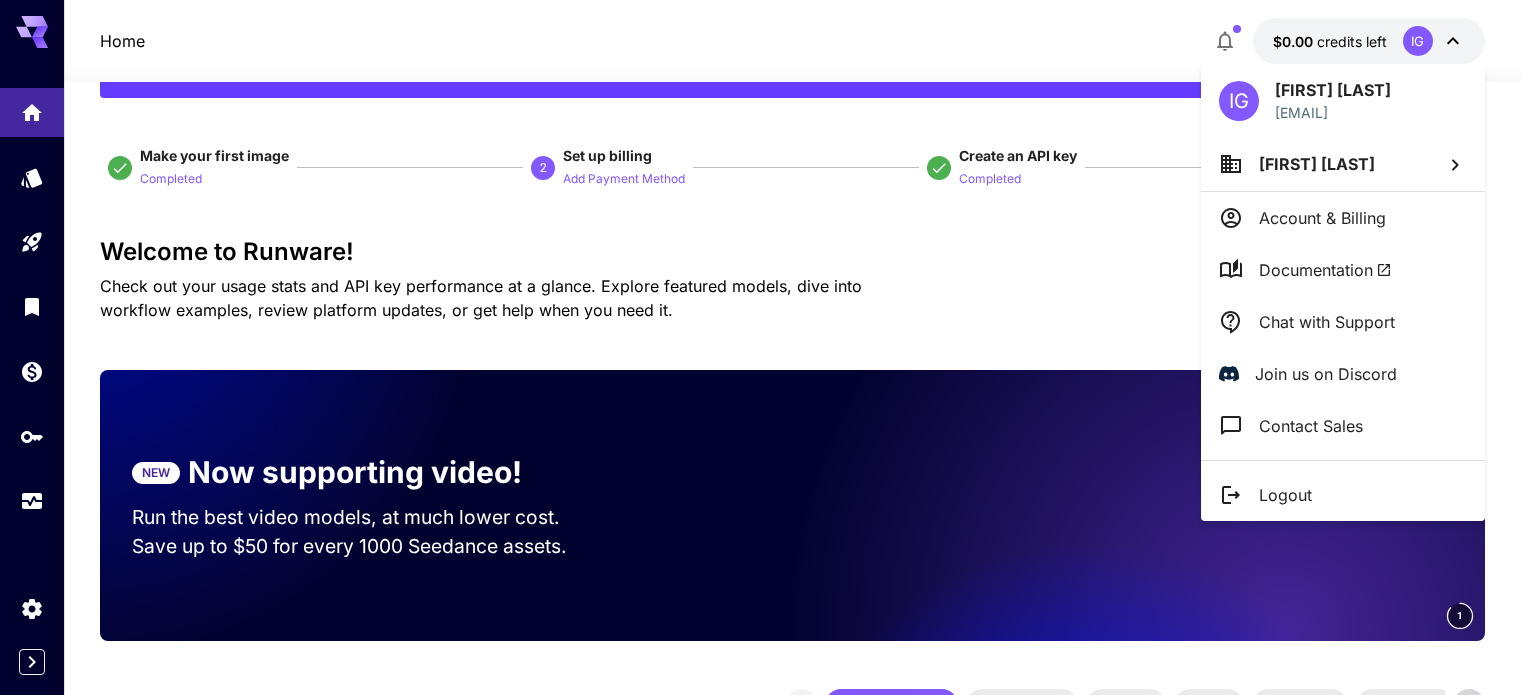 click on "Account & Billing" at bounding box center [1322, 218] 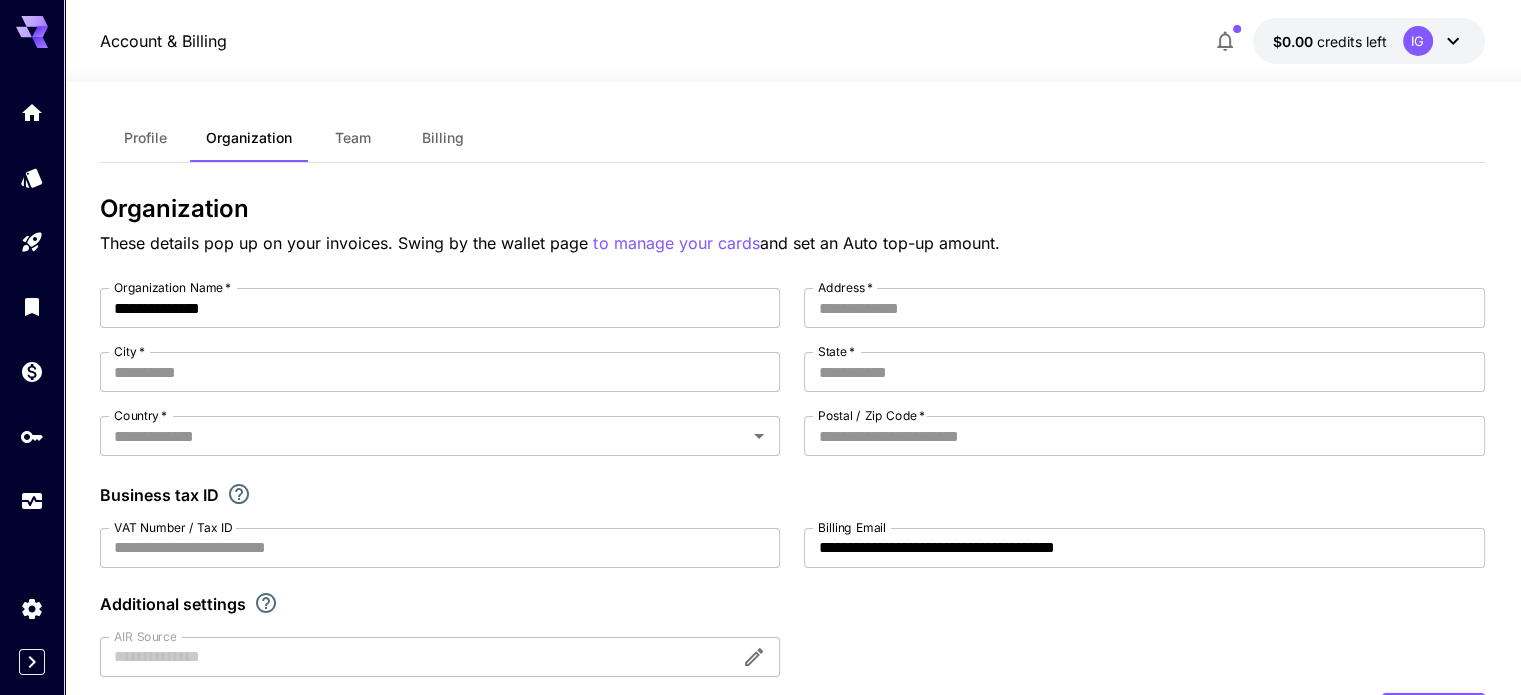 scroll, scrollTop: 0, scrollLeft: 0, axis: both 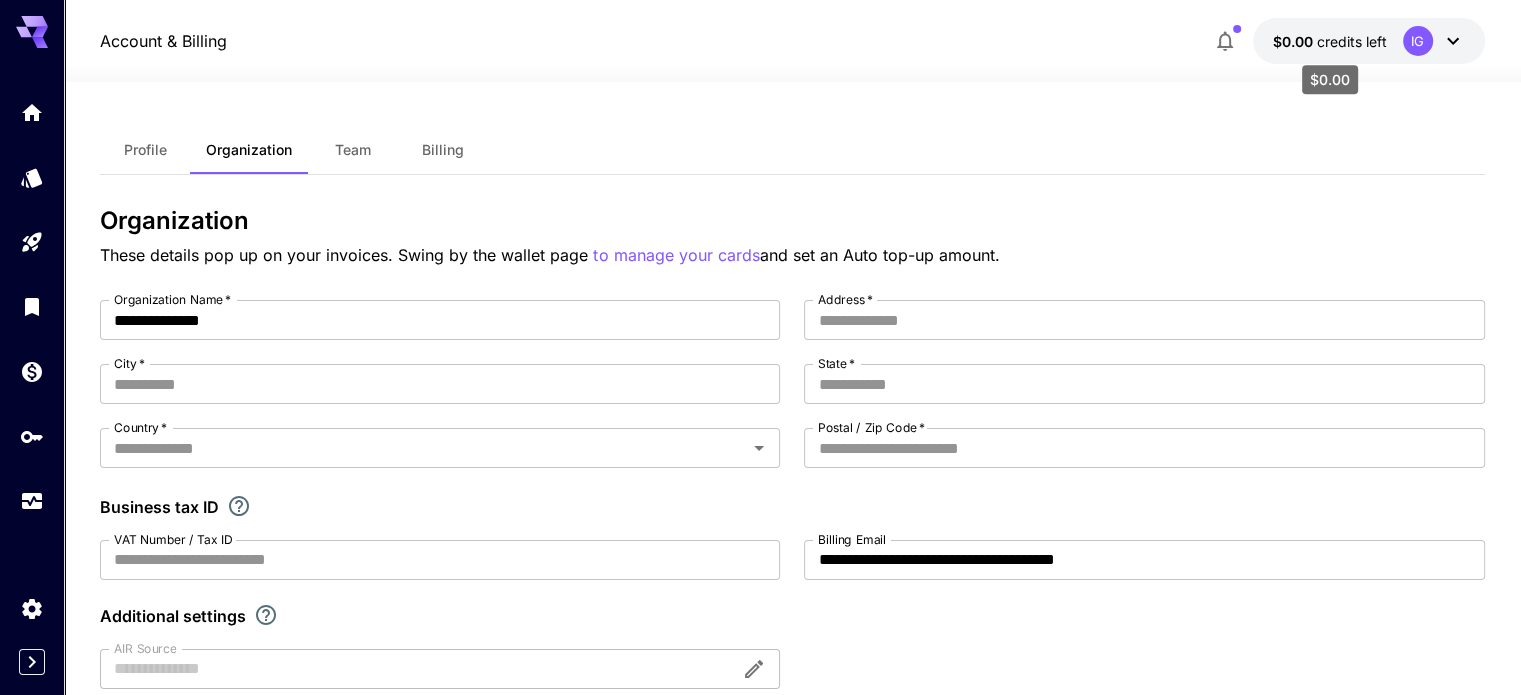 click on "credits left" at bounding box center (1352, 41) 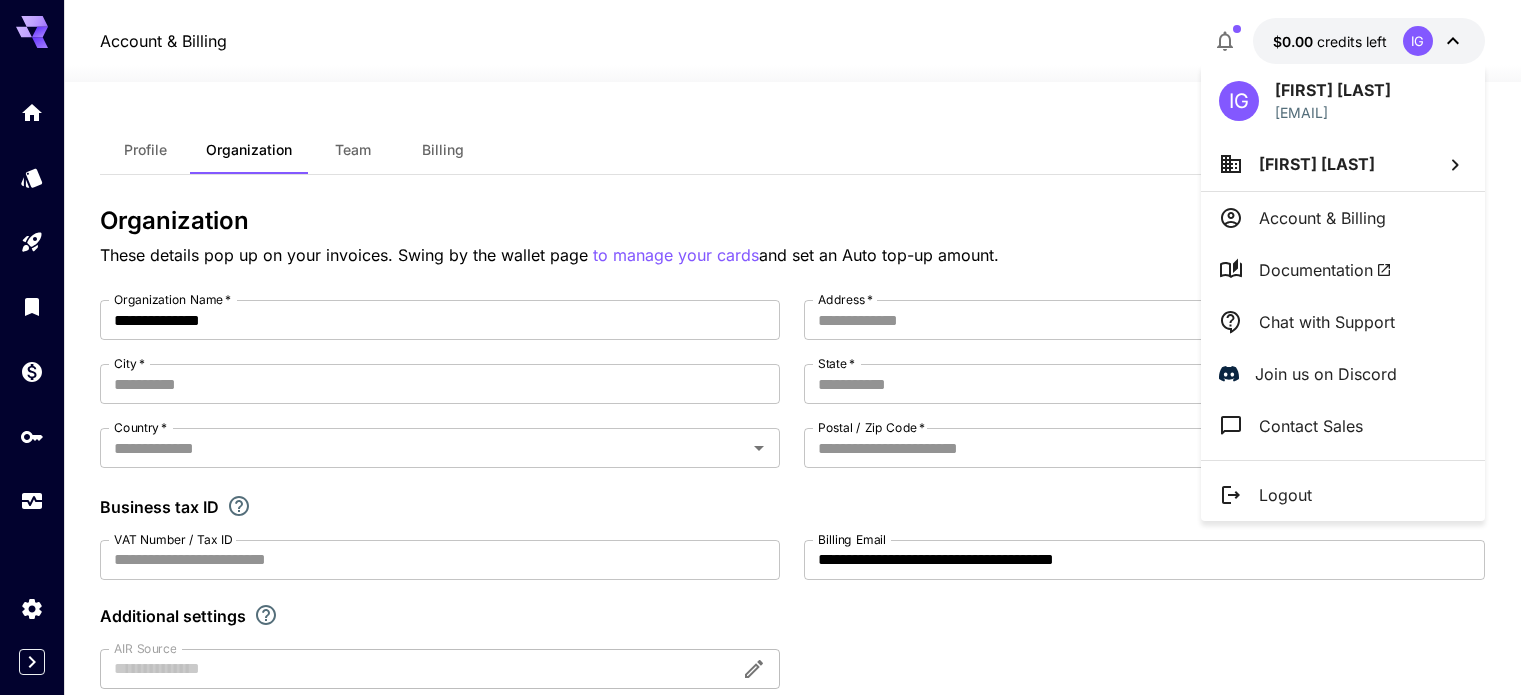 click at bounding box center [768, 347] 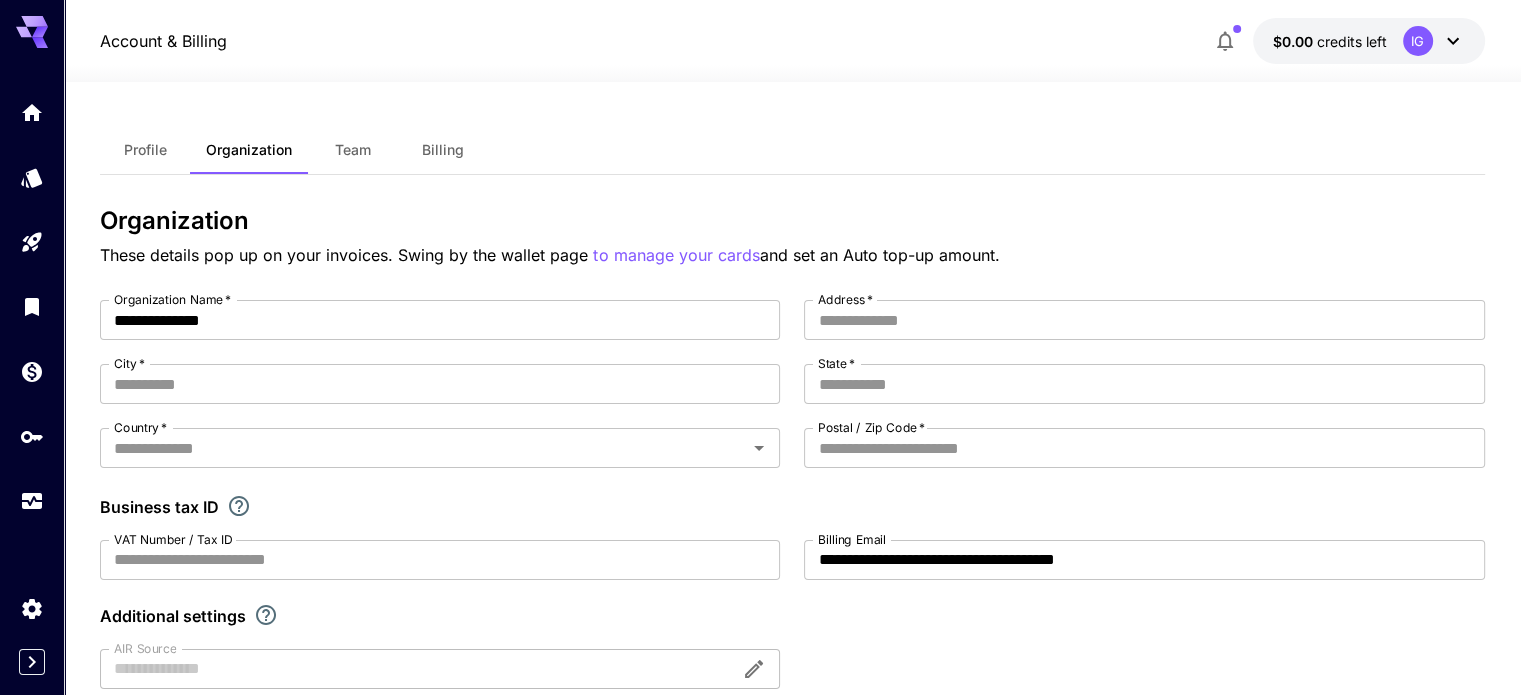 click on "Billing" at bounding box center (443, 150) 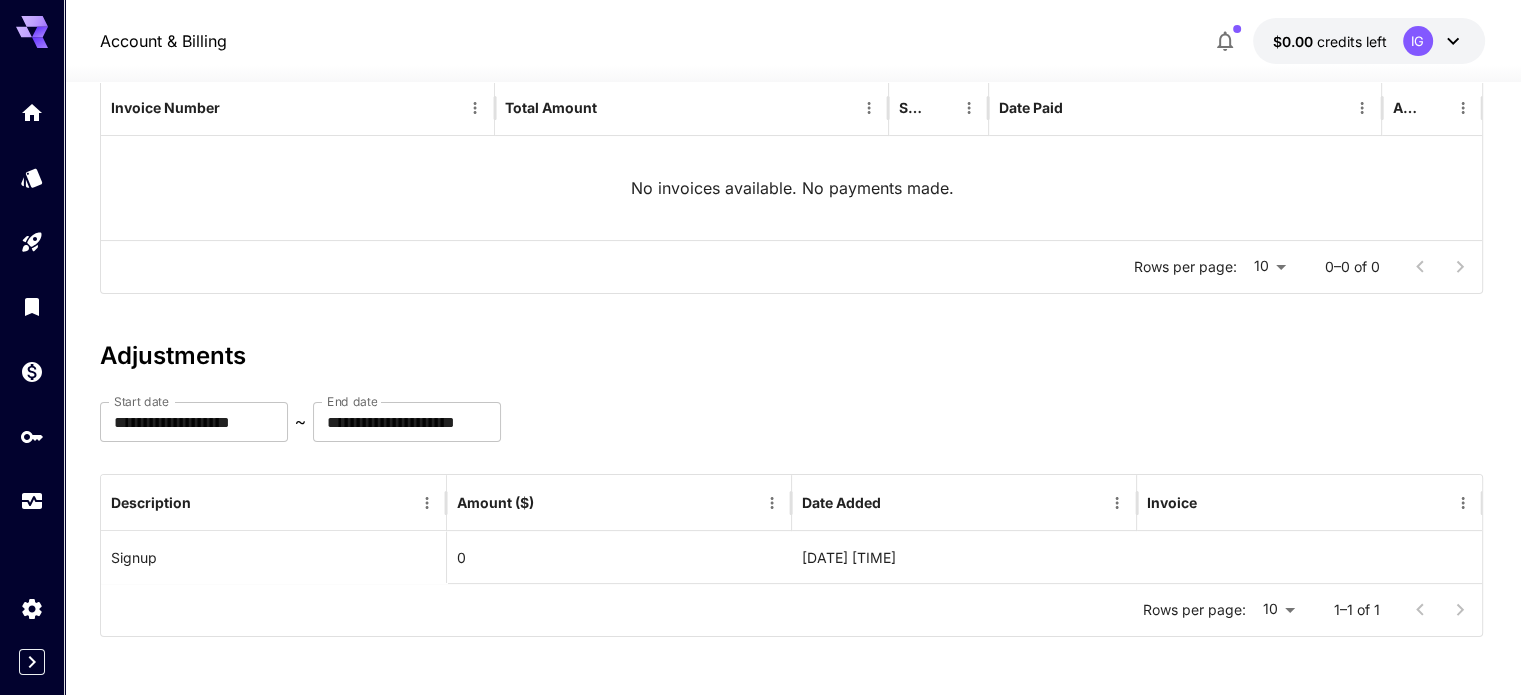 scroll, scrollTop: 0, scrollLeft: 0, axis: both 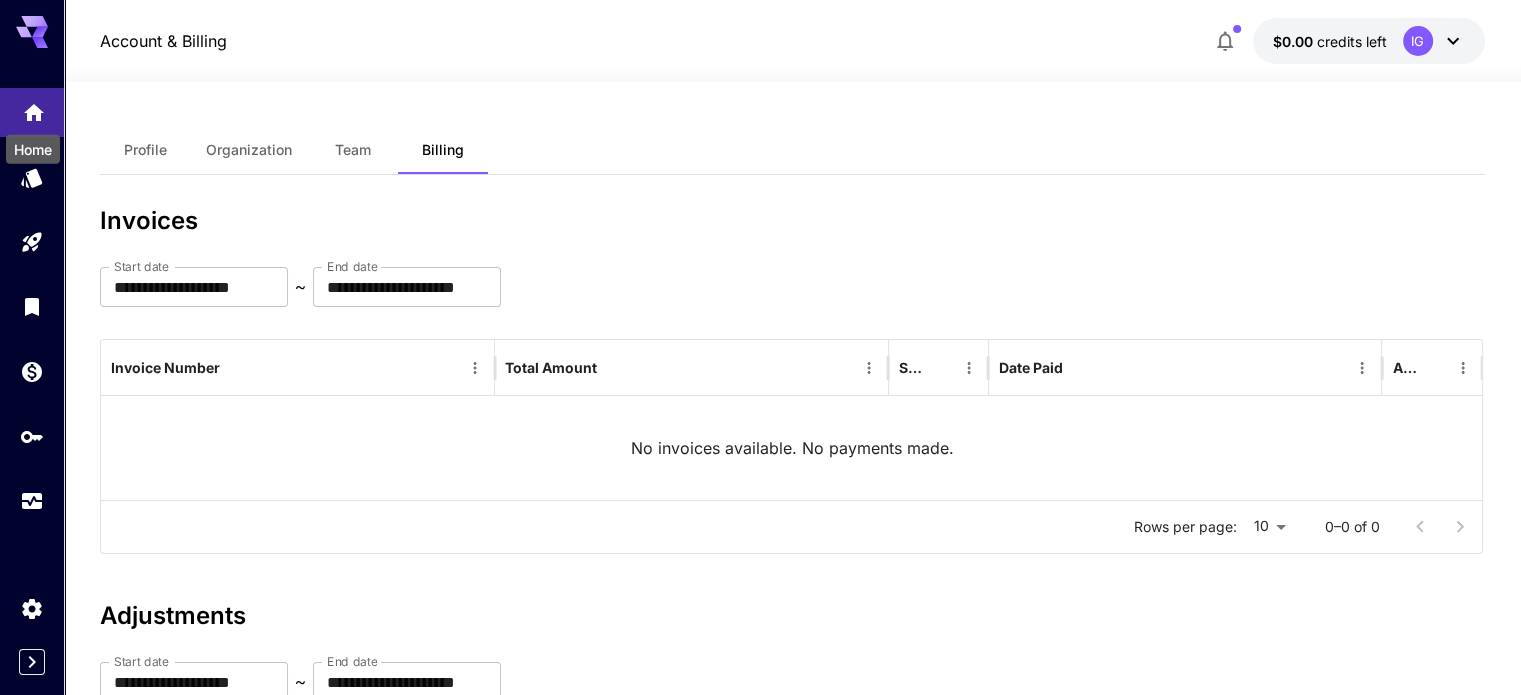 click 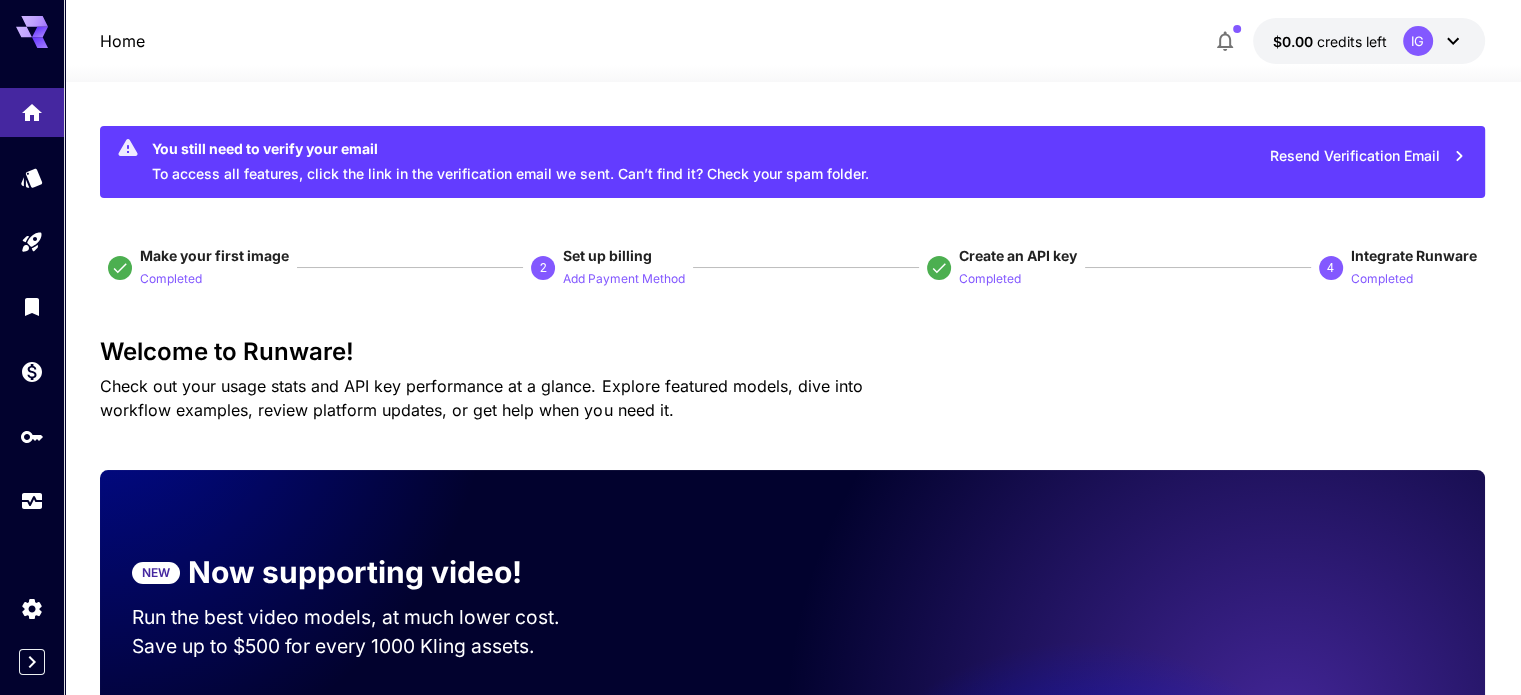 click on "You still need to verify your email" at bounding box center [510, 148] 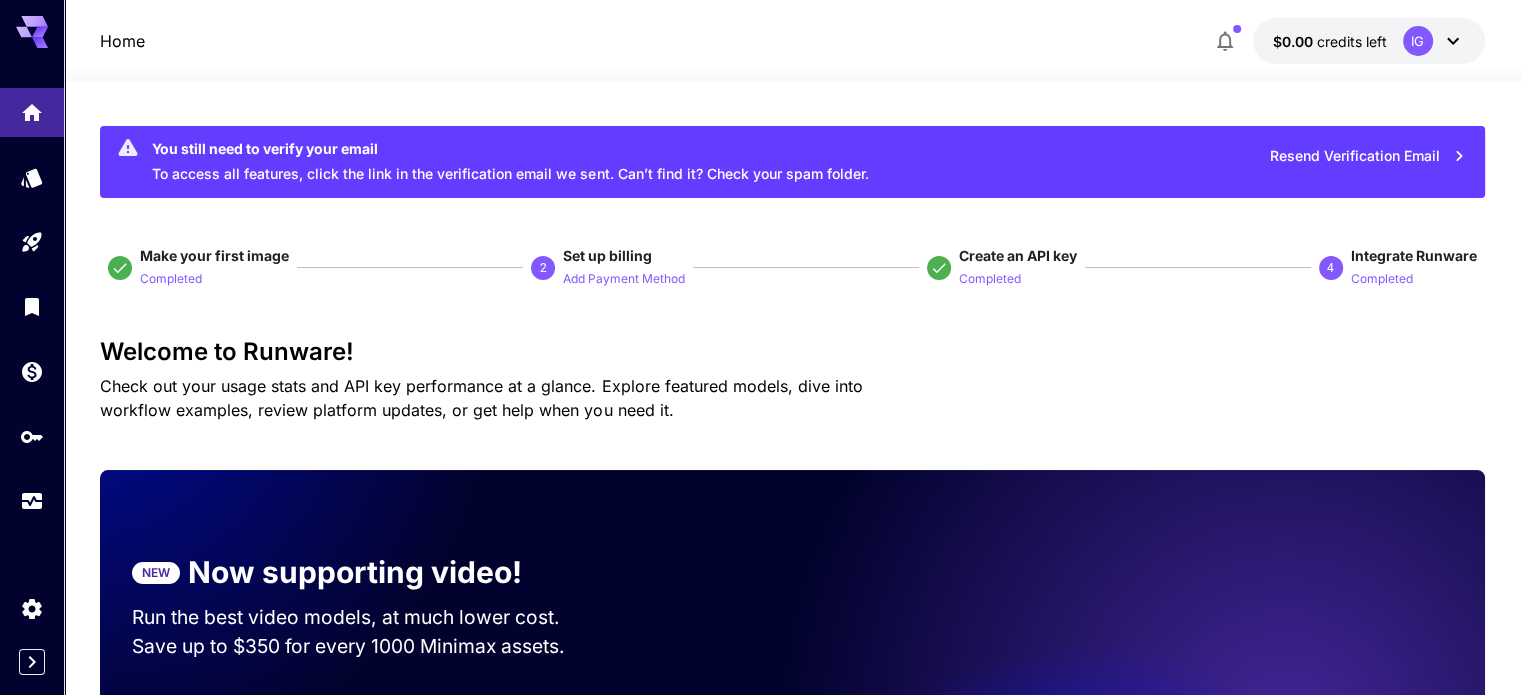 click on "Resend Verification Email" at bounding box center [1368, 156] 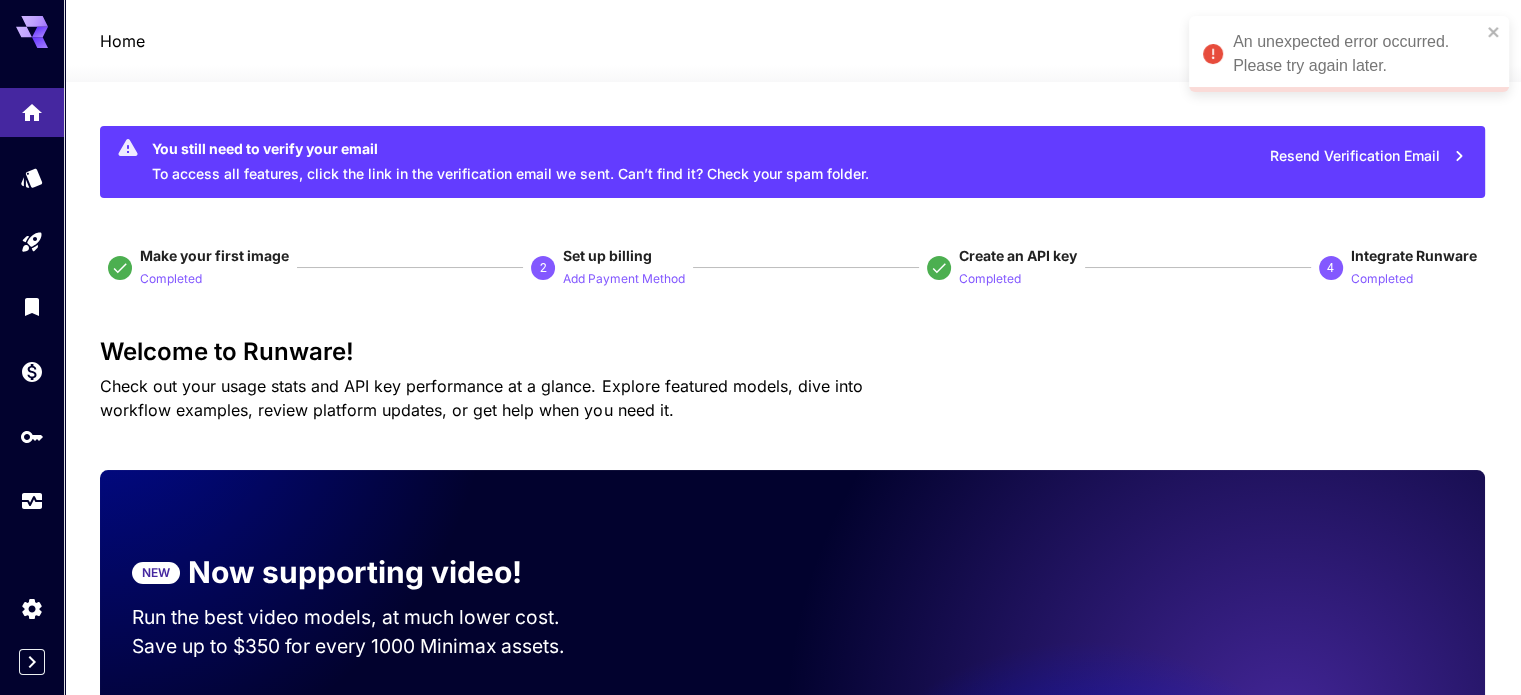 click on "Resend Verification Email" at bounding box center [1368, 156] 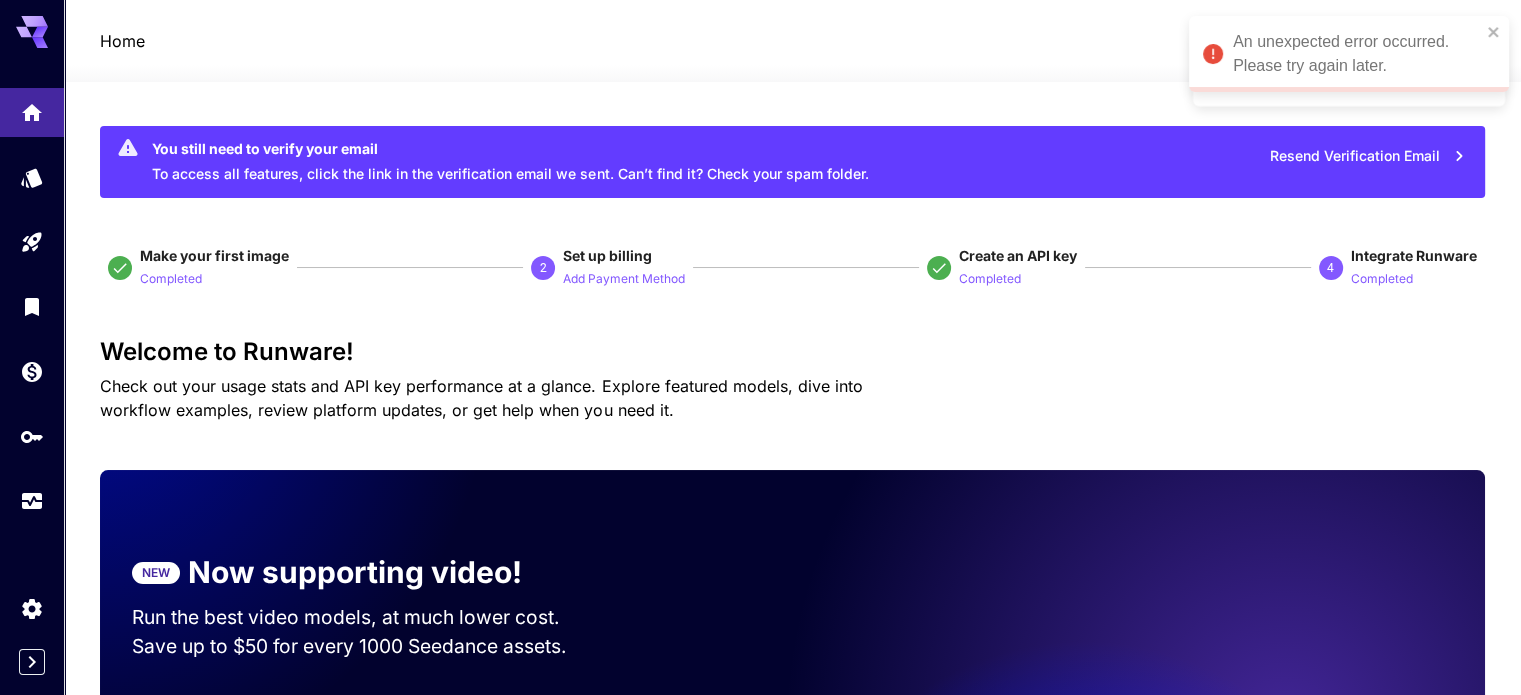 click 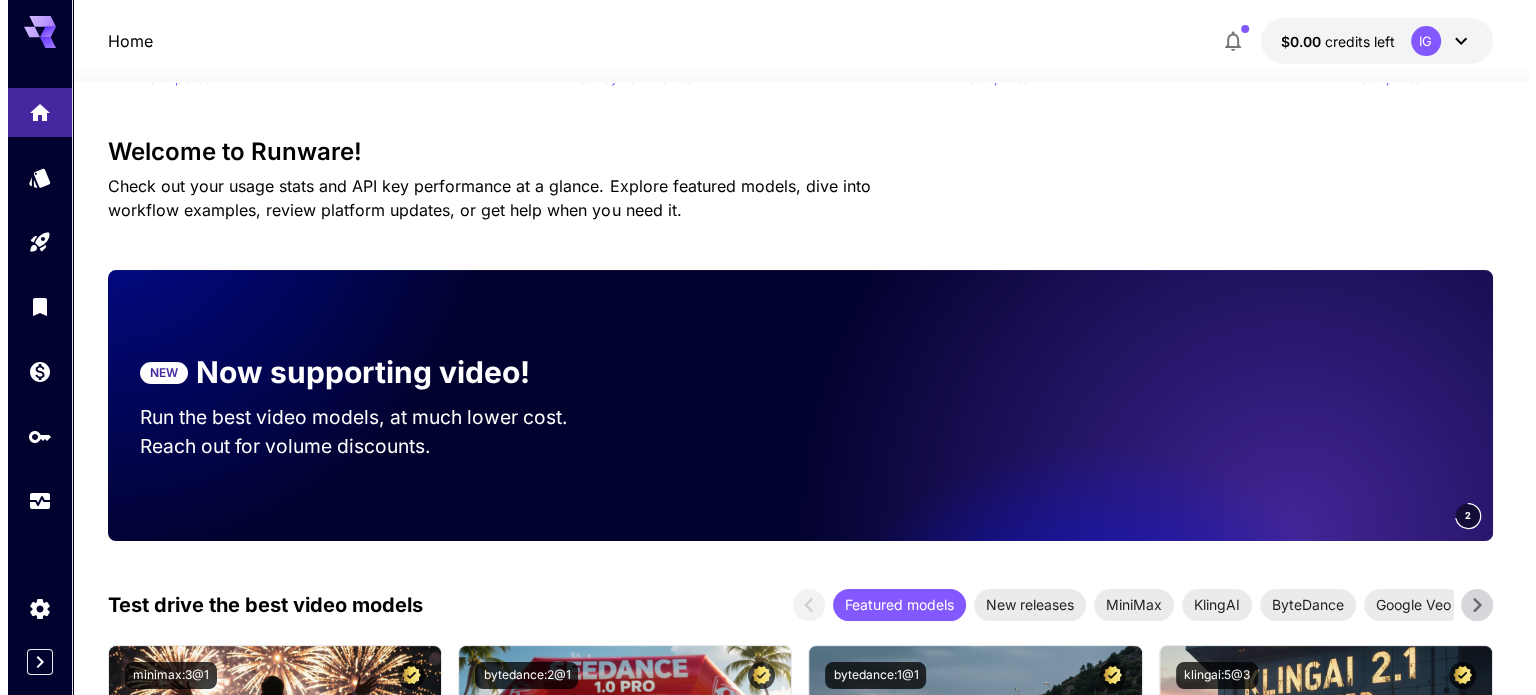 scroll, scrollTop: 0, scrollLeft: 0, axis: both 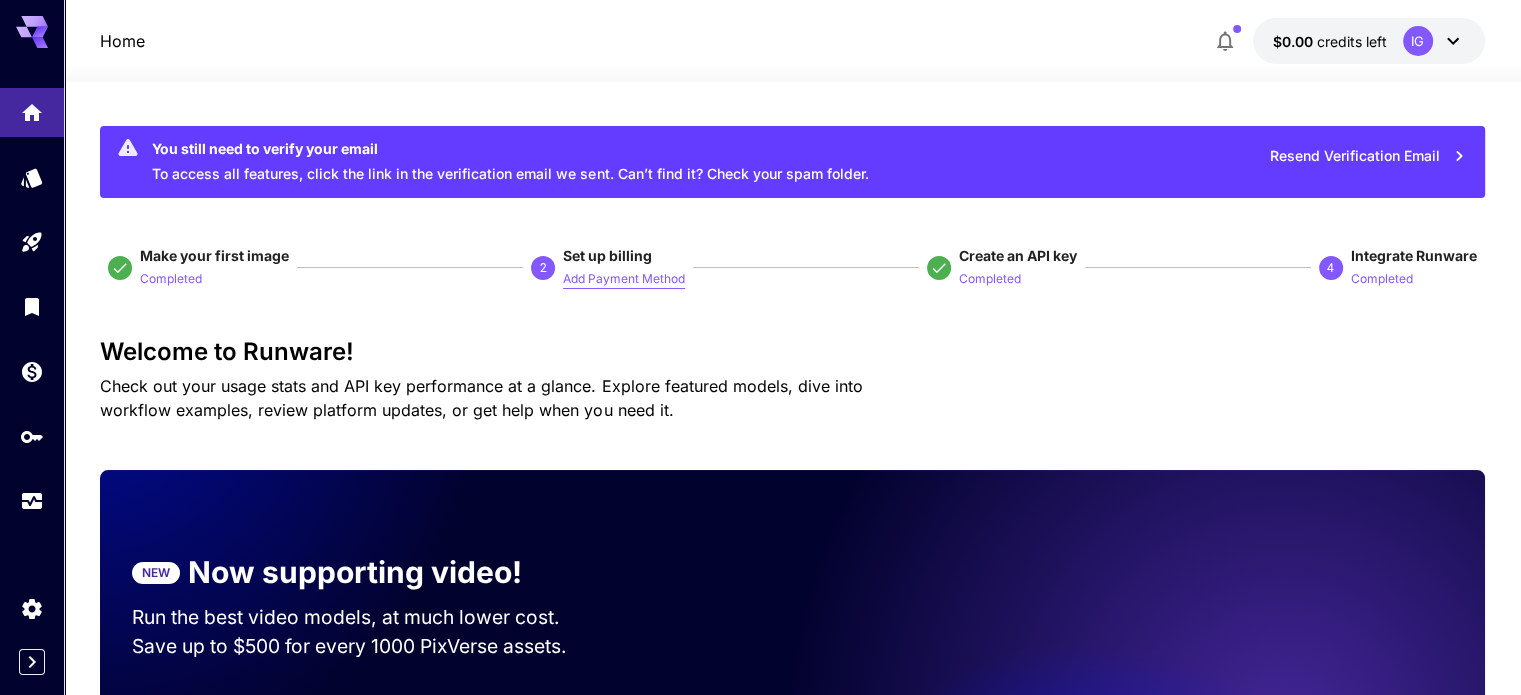click on "Add Payment Method" at bounding box center [624, 279] 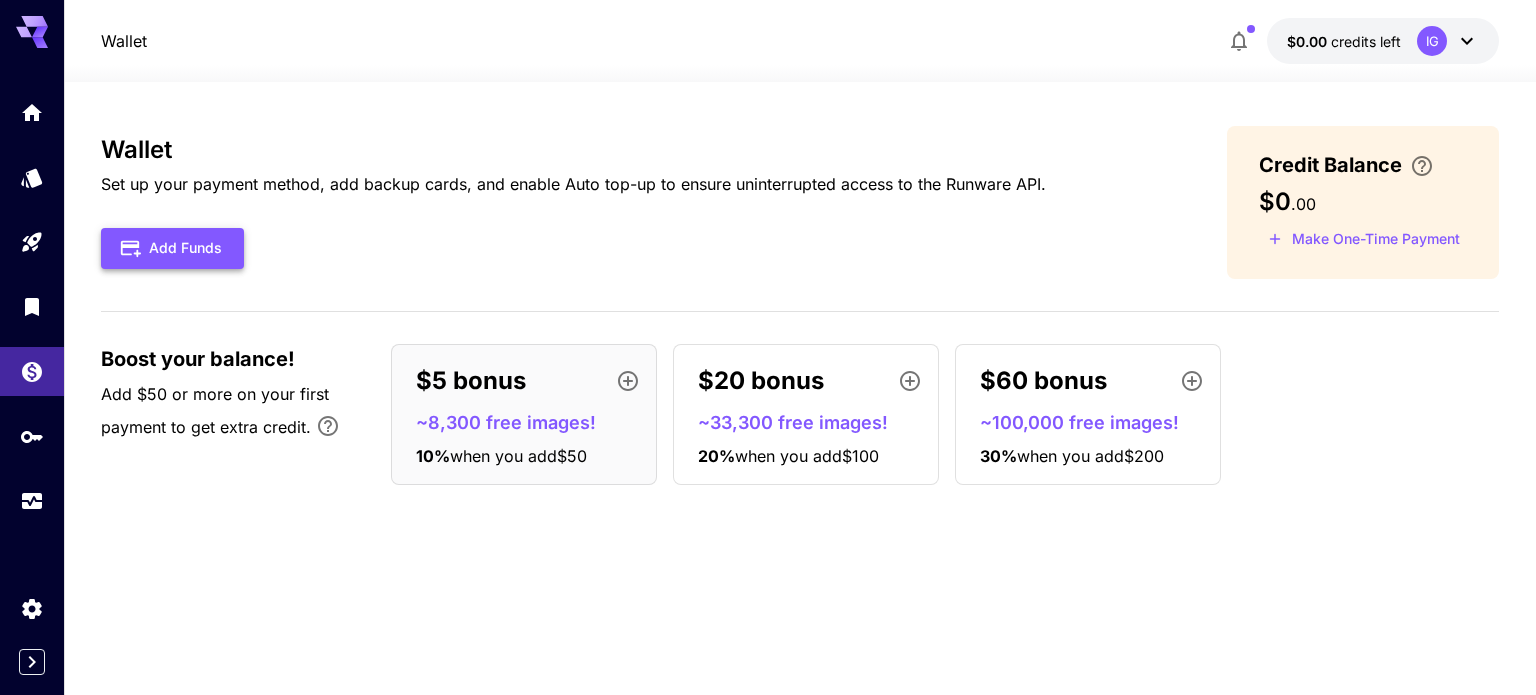 click on "Add Funds" at bounding box center [172, 248] 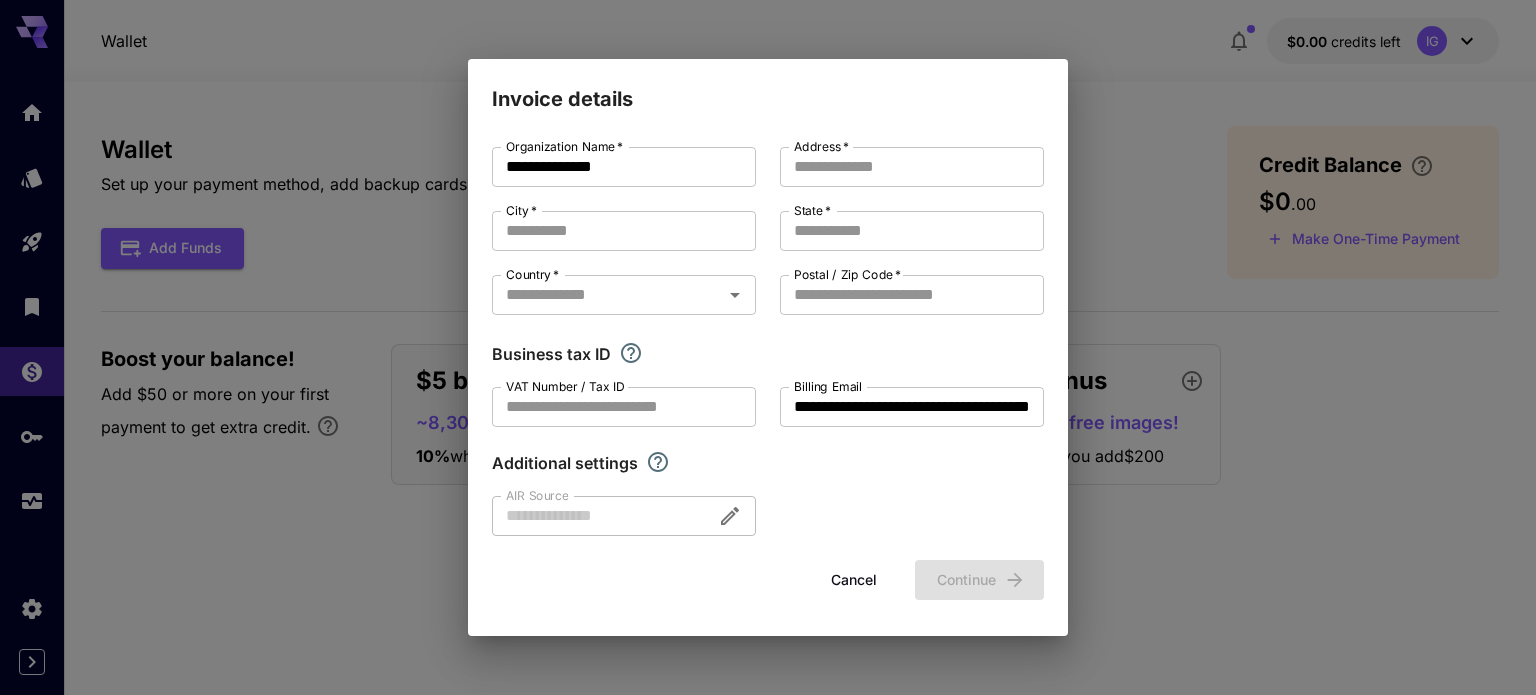 click on "**********" at bounding box center (768, 347) 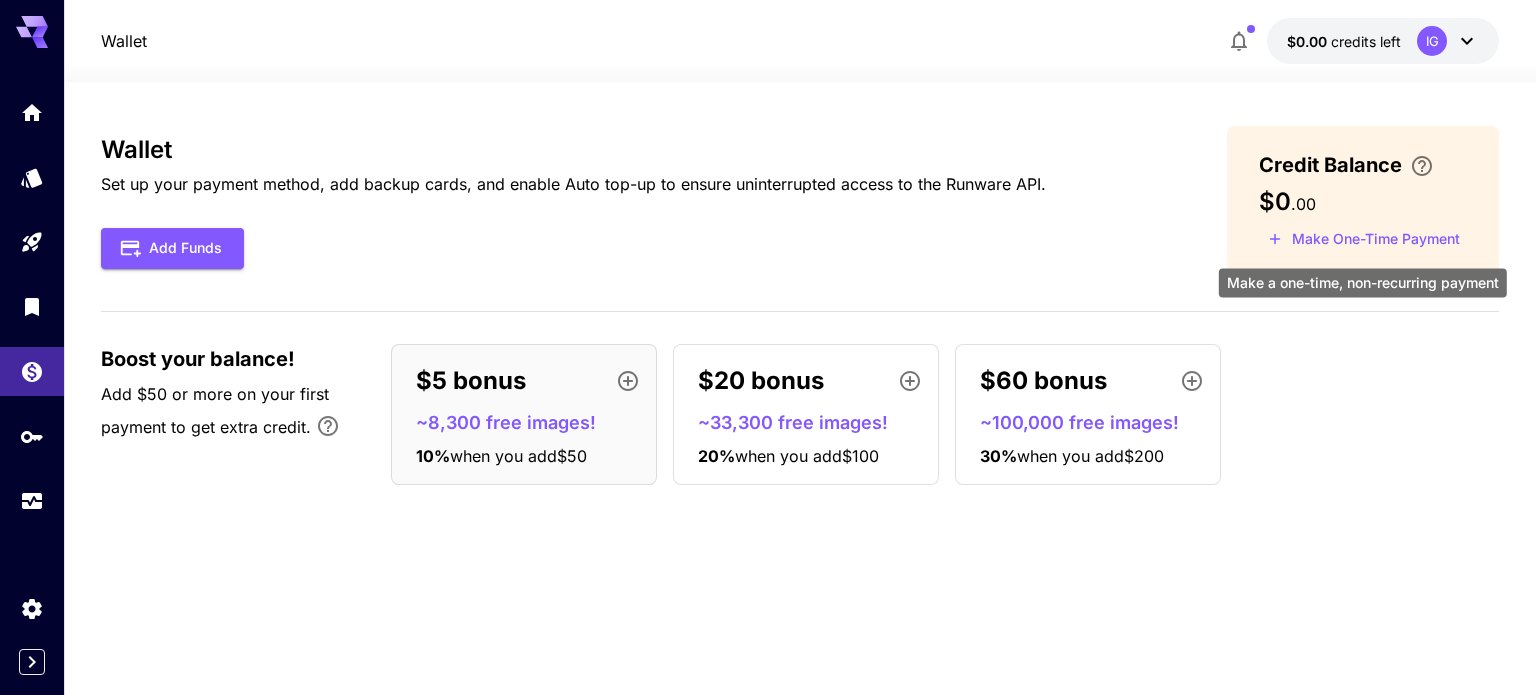 click on "Make One-Time Payment" at bounding box center [1364, 239] 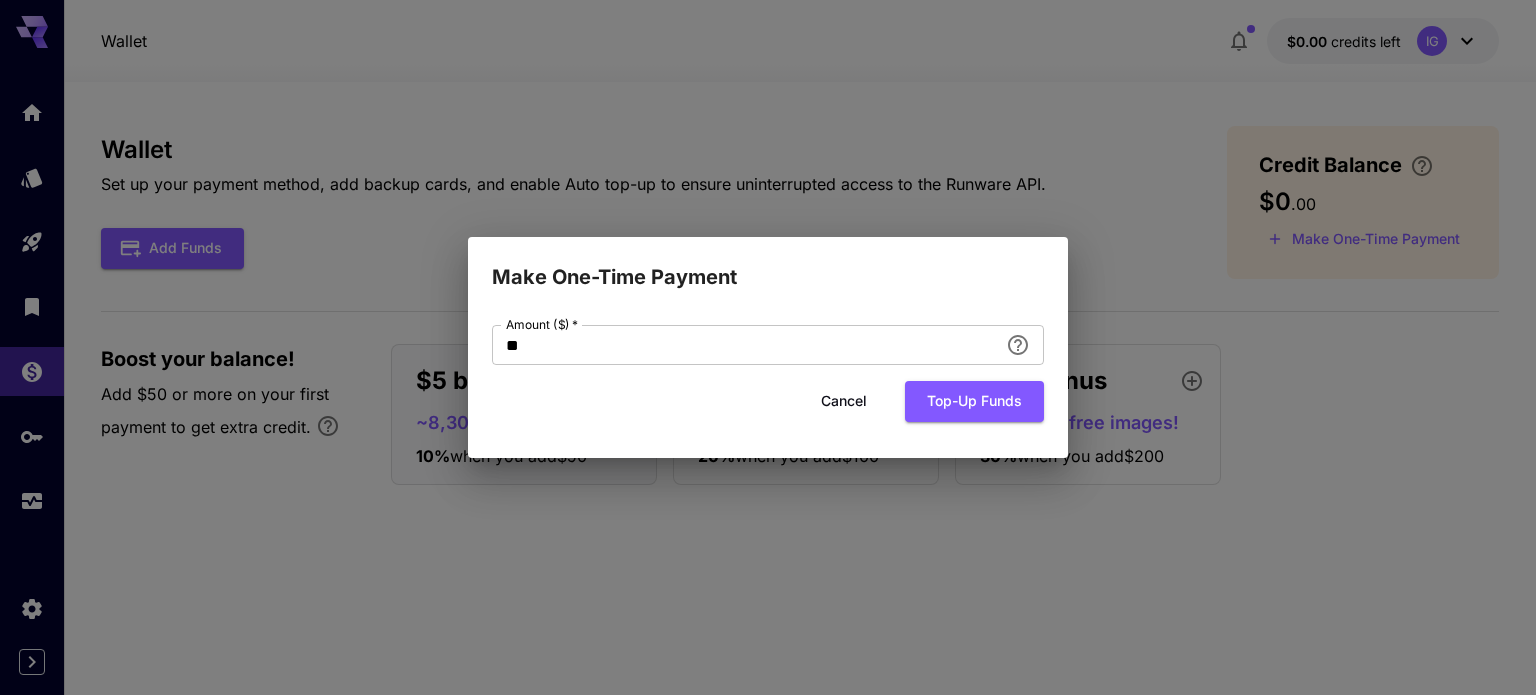 click on "Make One-Time Payment Amount ($)   * ** Amount ($)   * Cancel Top-up funds" at bounding box center [768, 347] 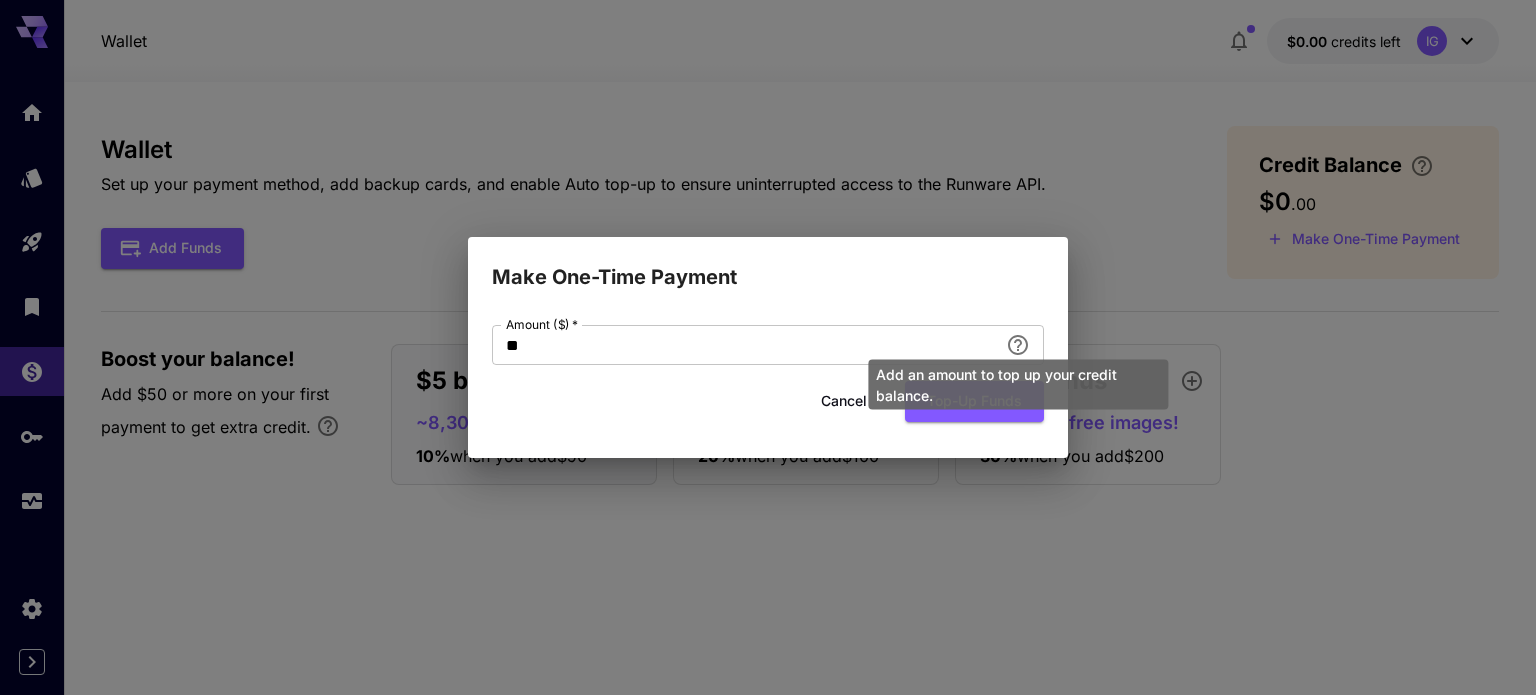 click on "Add an amount to top up your credit balance." at bounding box center (1018, 379) 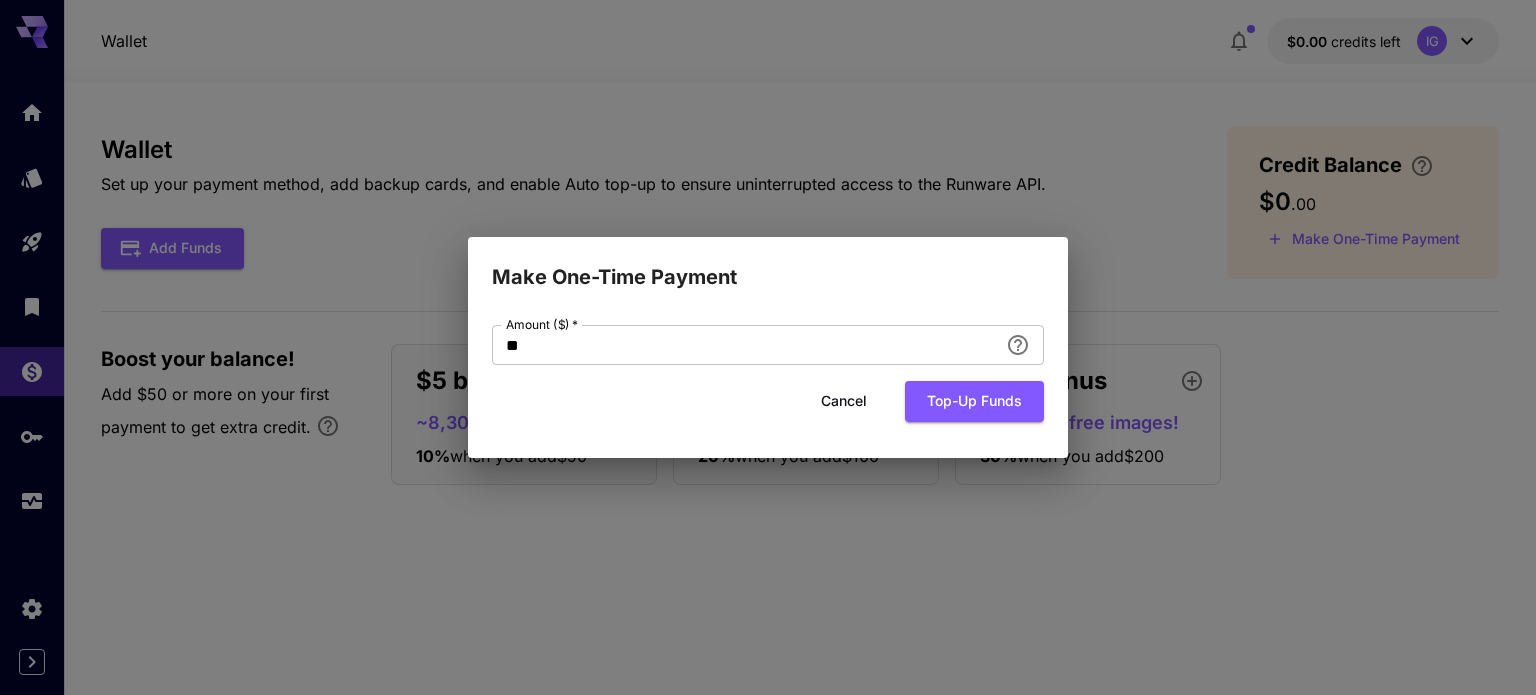 click on "Cancel" at bounding box center [844, 401] 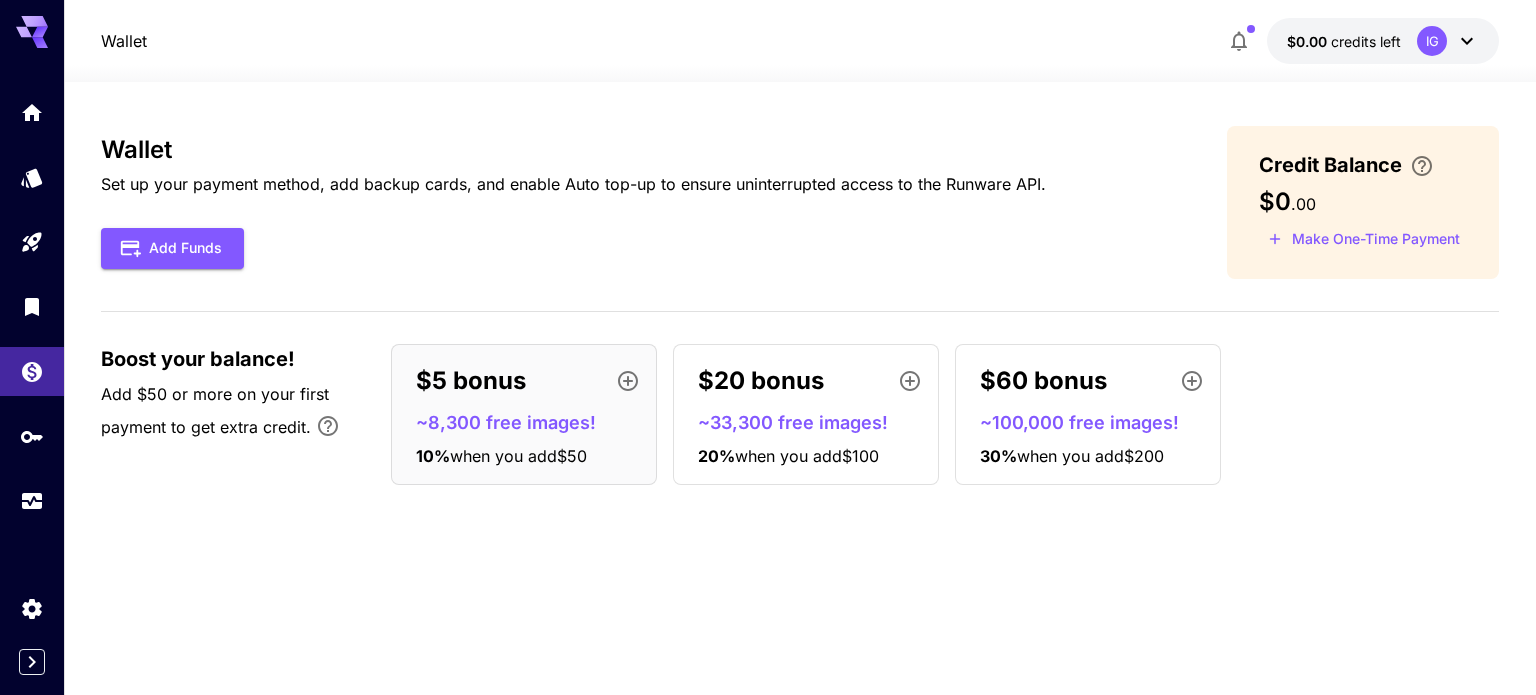 click on "$5 bonus" at bounding box center [532, 381] 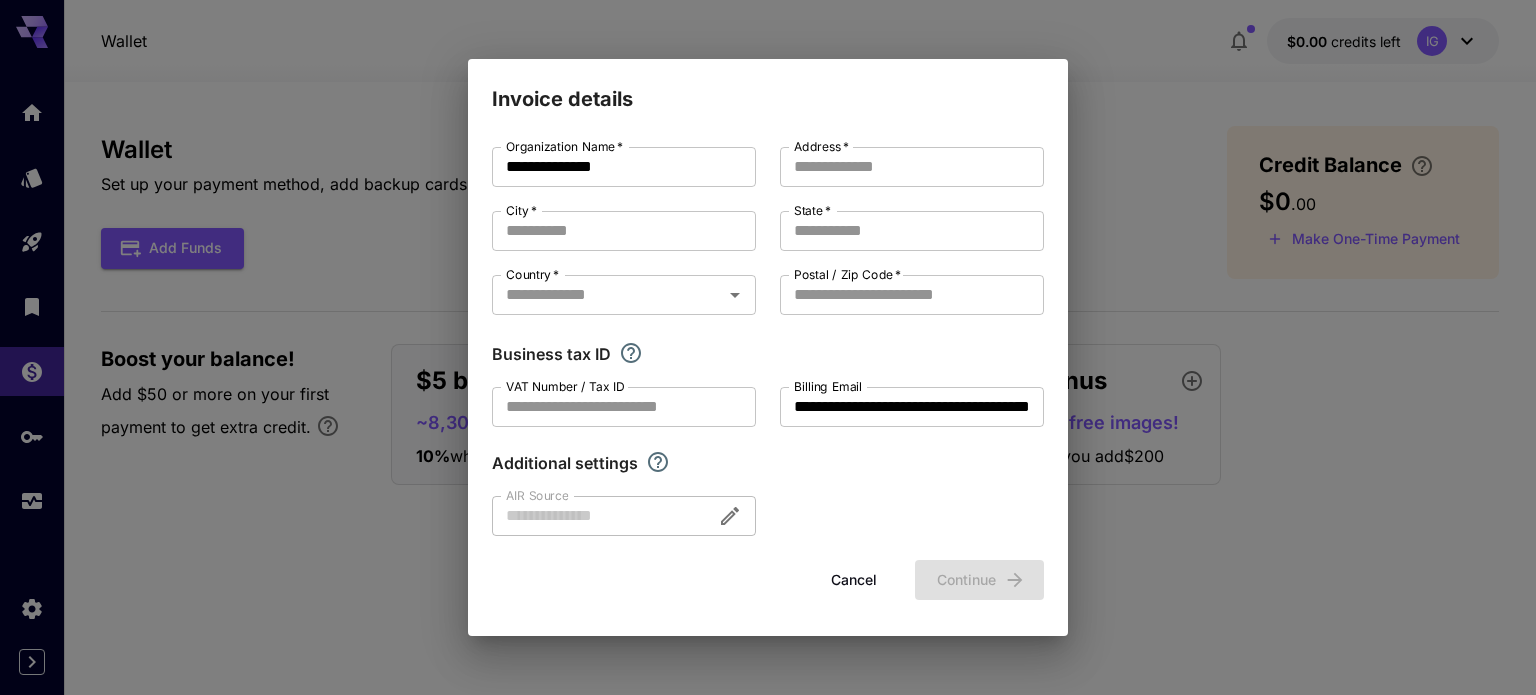 click on "Address   *" at bounding box center (821, 146) 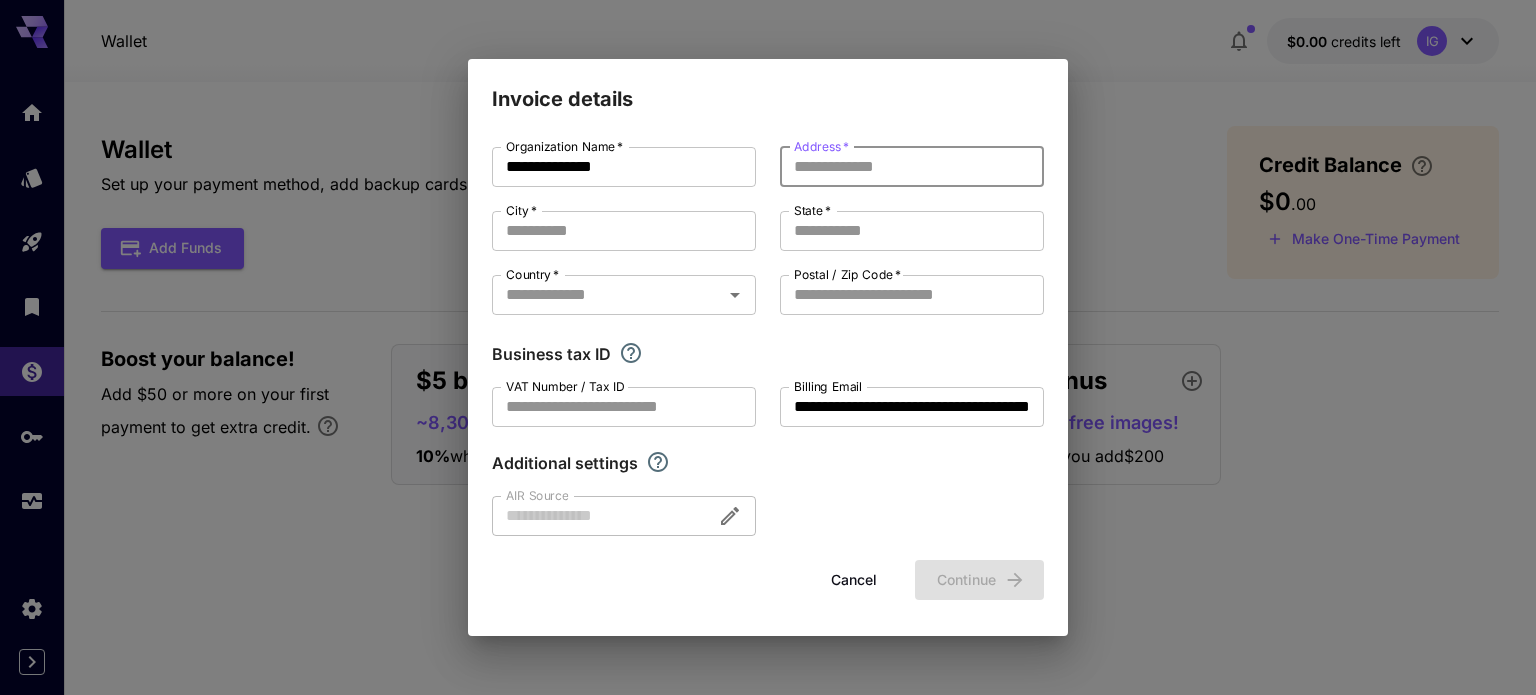 click on "Address   *" at bounding box center (912, 167) 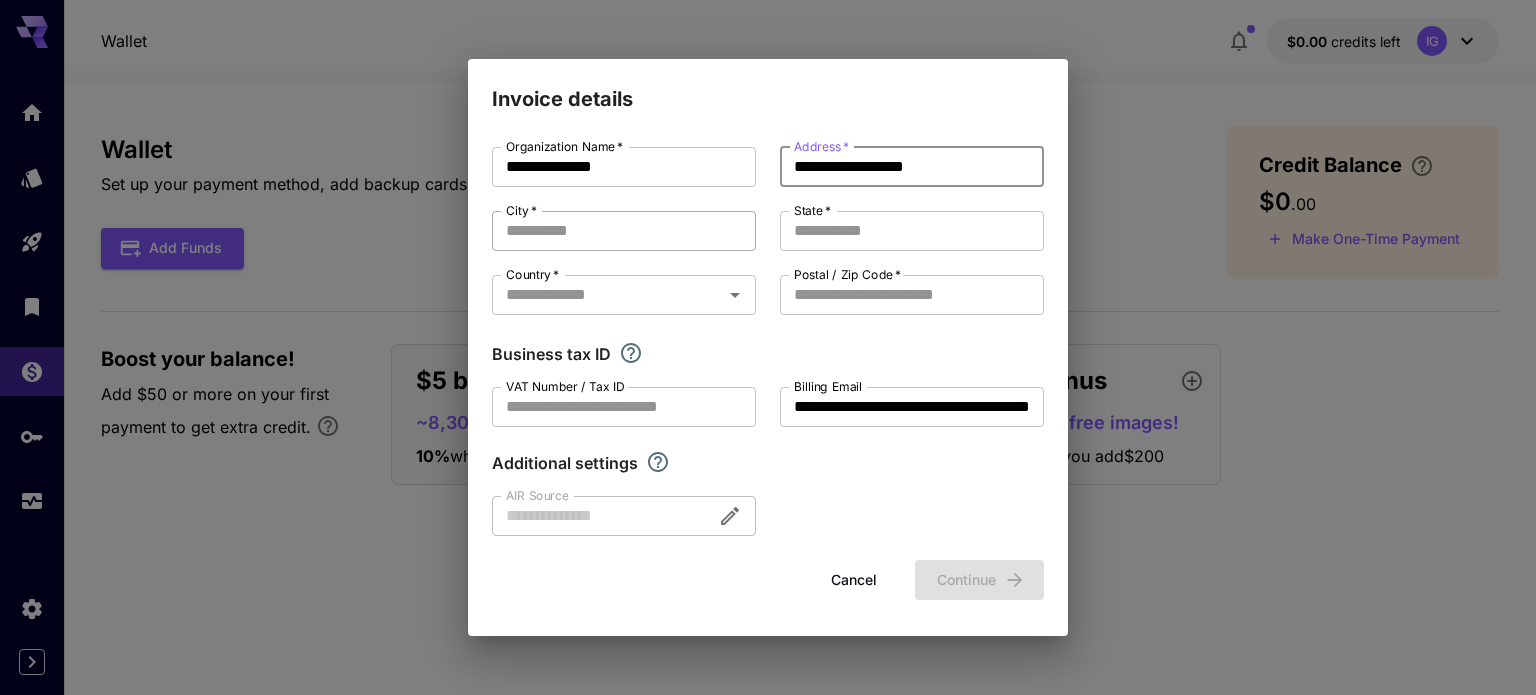 type on "**********" 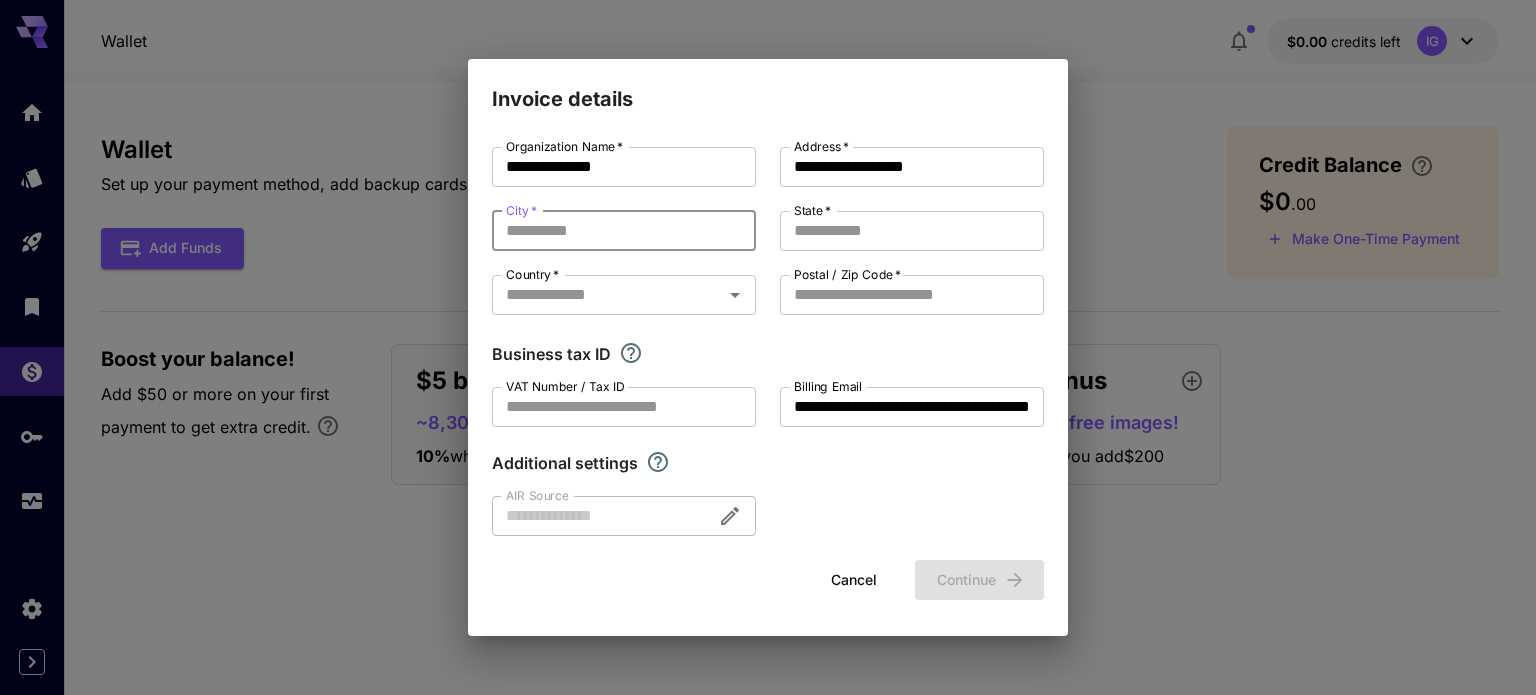 click on "City   *" at bounding box center (624, 231) 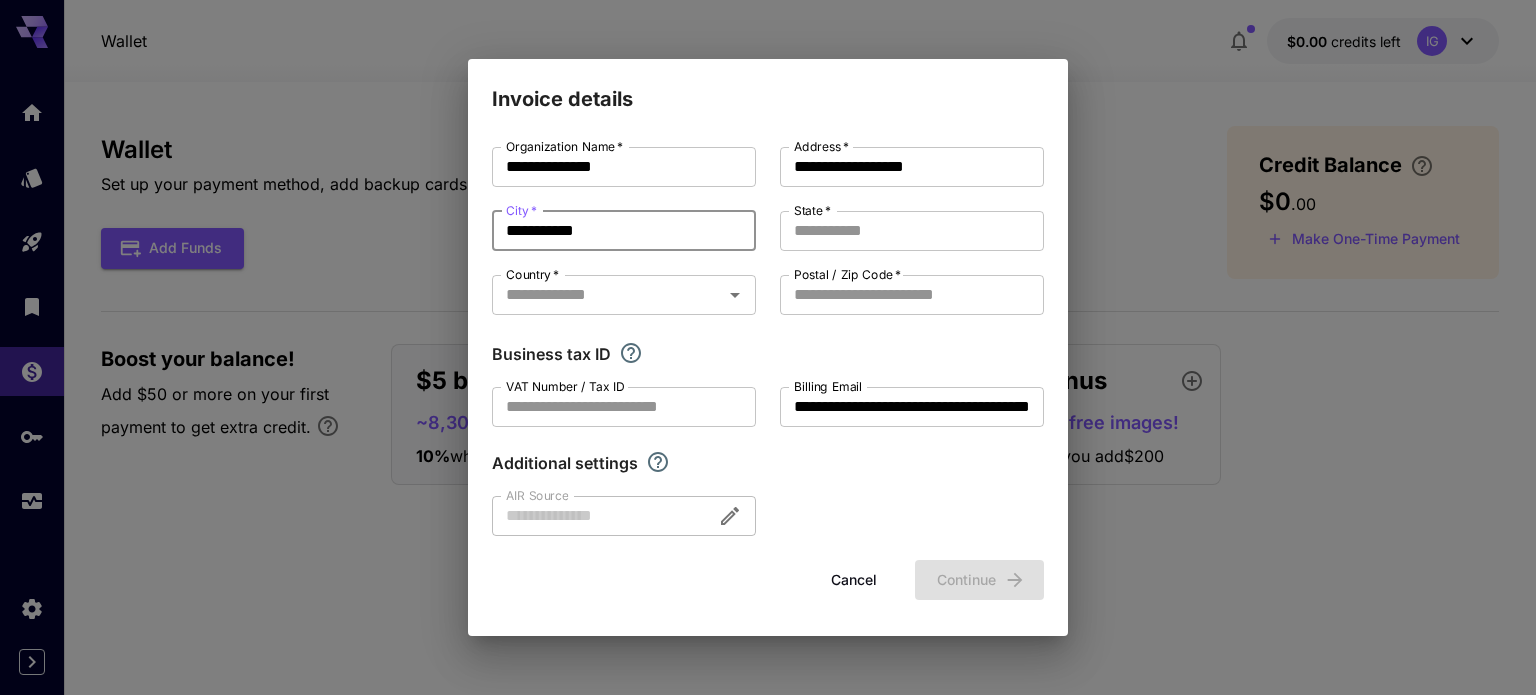 type on "**********" 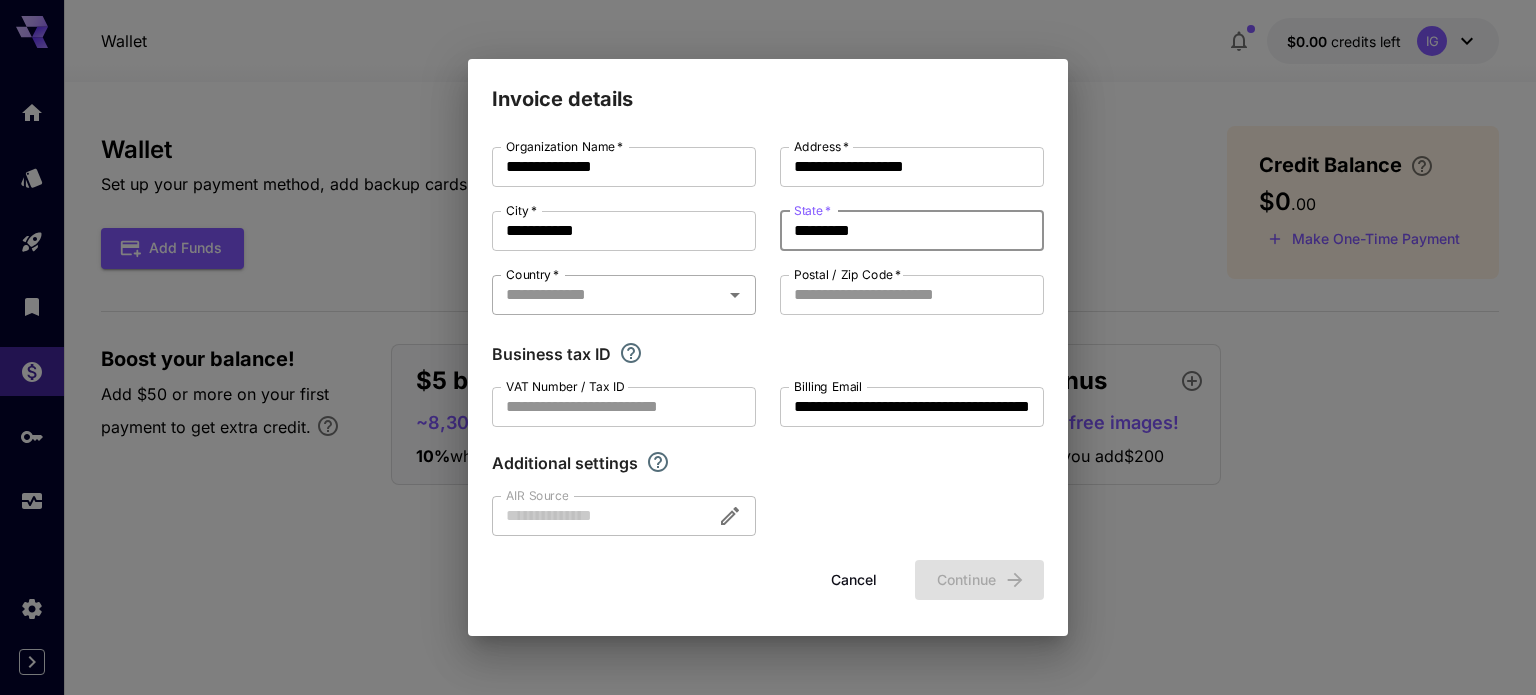 type on "*********" 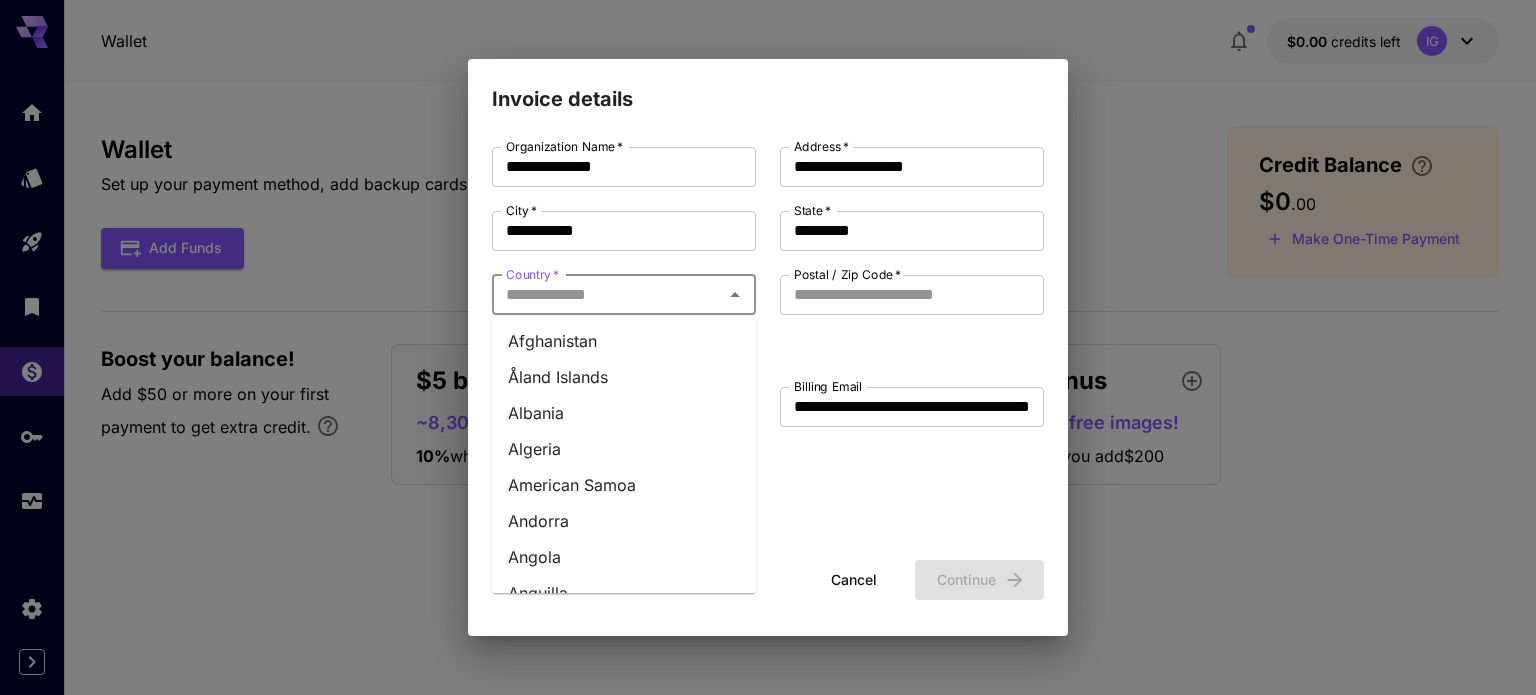 click on "Country   *" at bounding box center (607, 295) 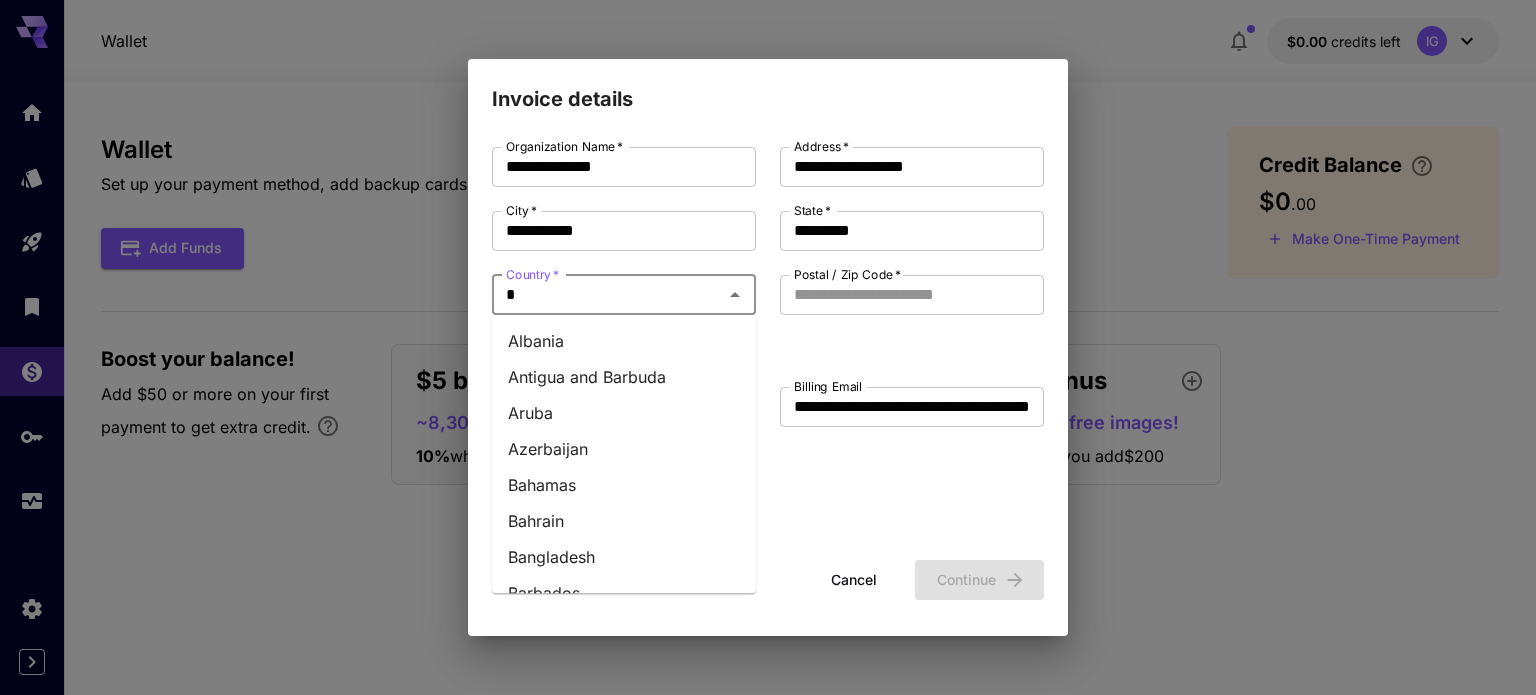 type on "**" 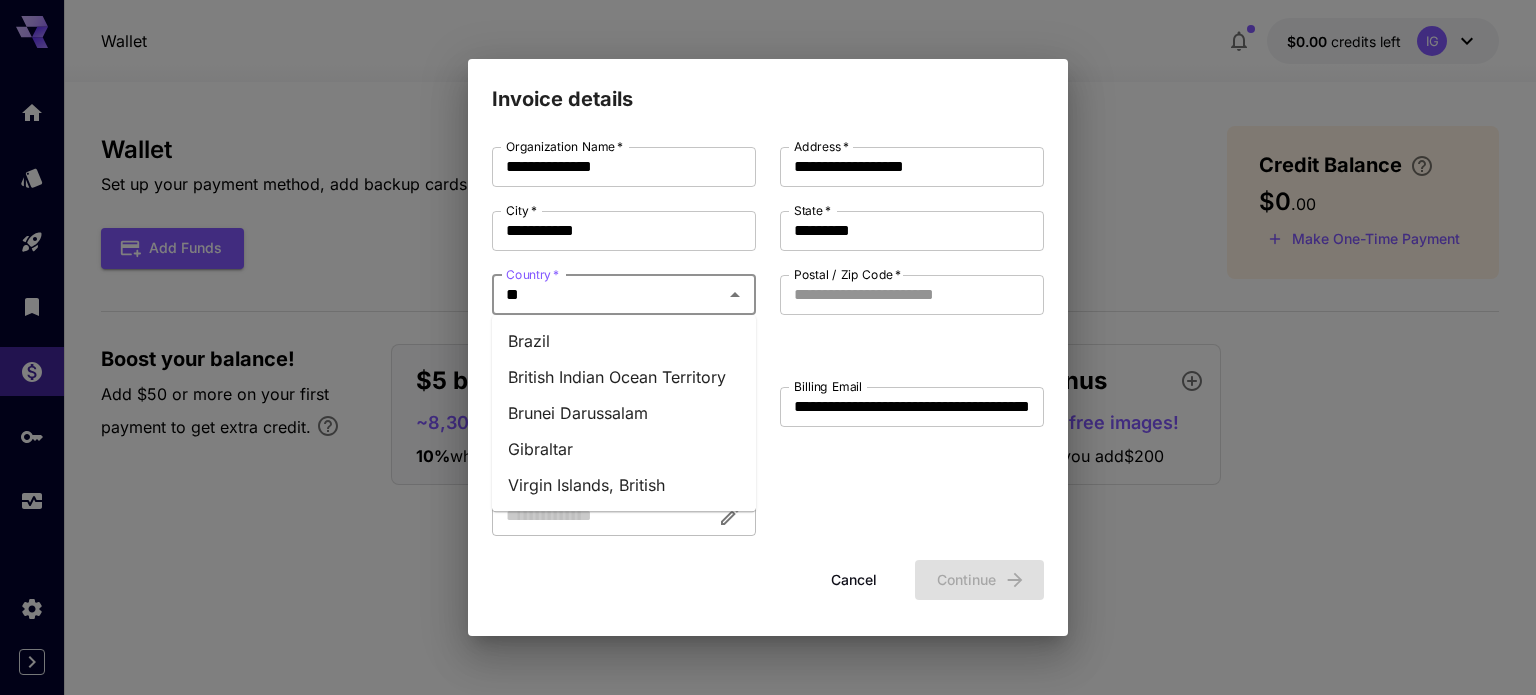click on "Brazil" at bounding box center [624, 341] 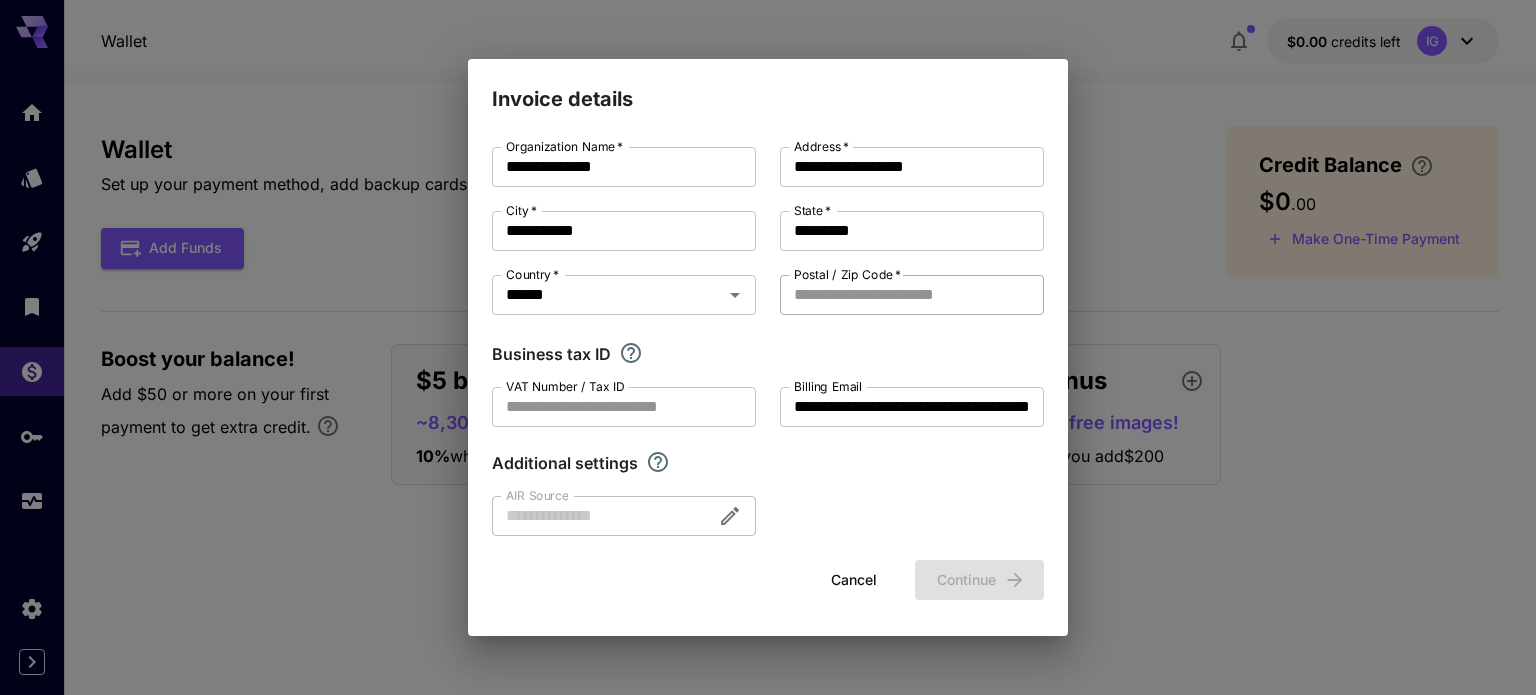 click on "Postal / Zip Code   *" at bounding box center [912, 295] 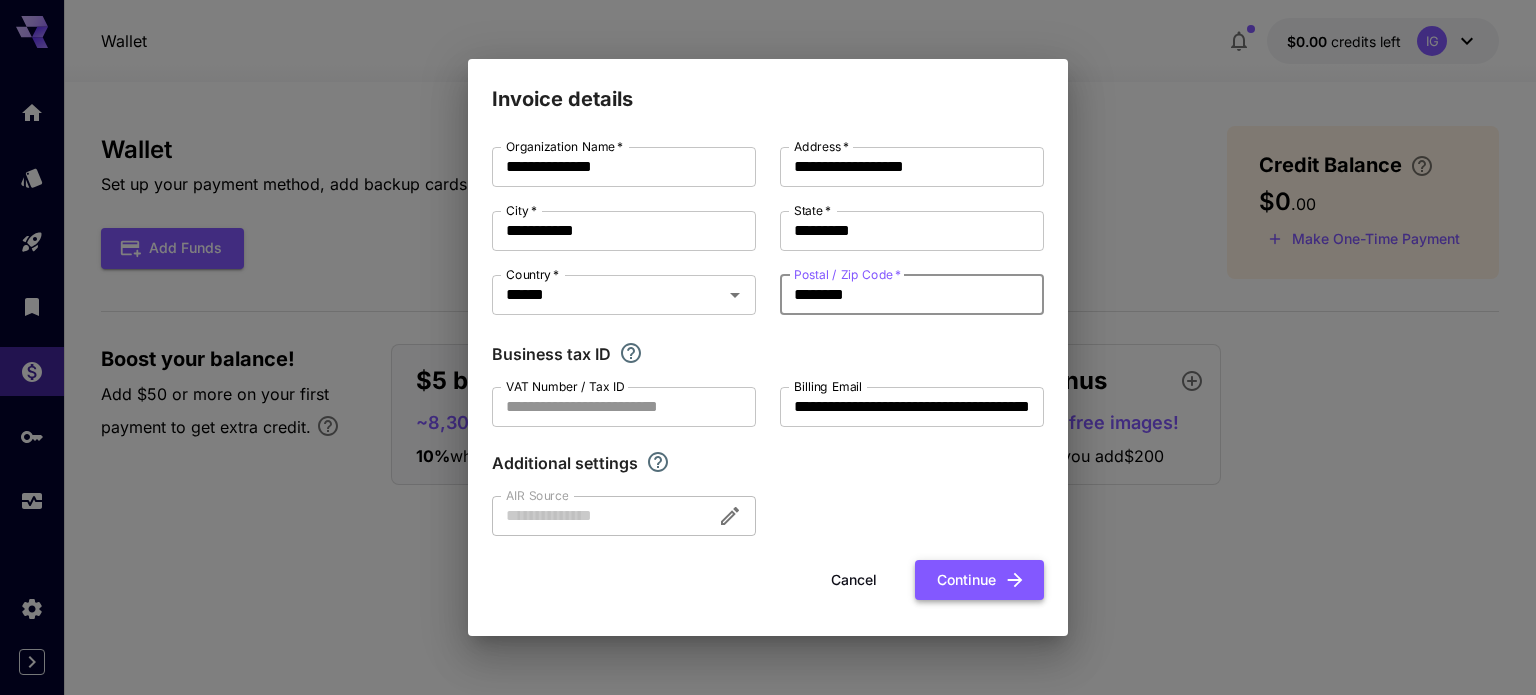 type on "********" 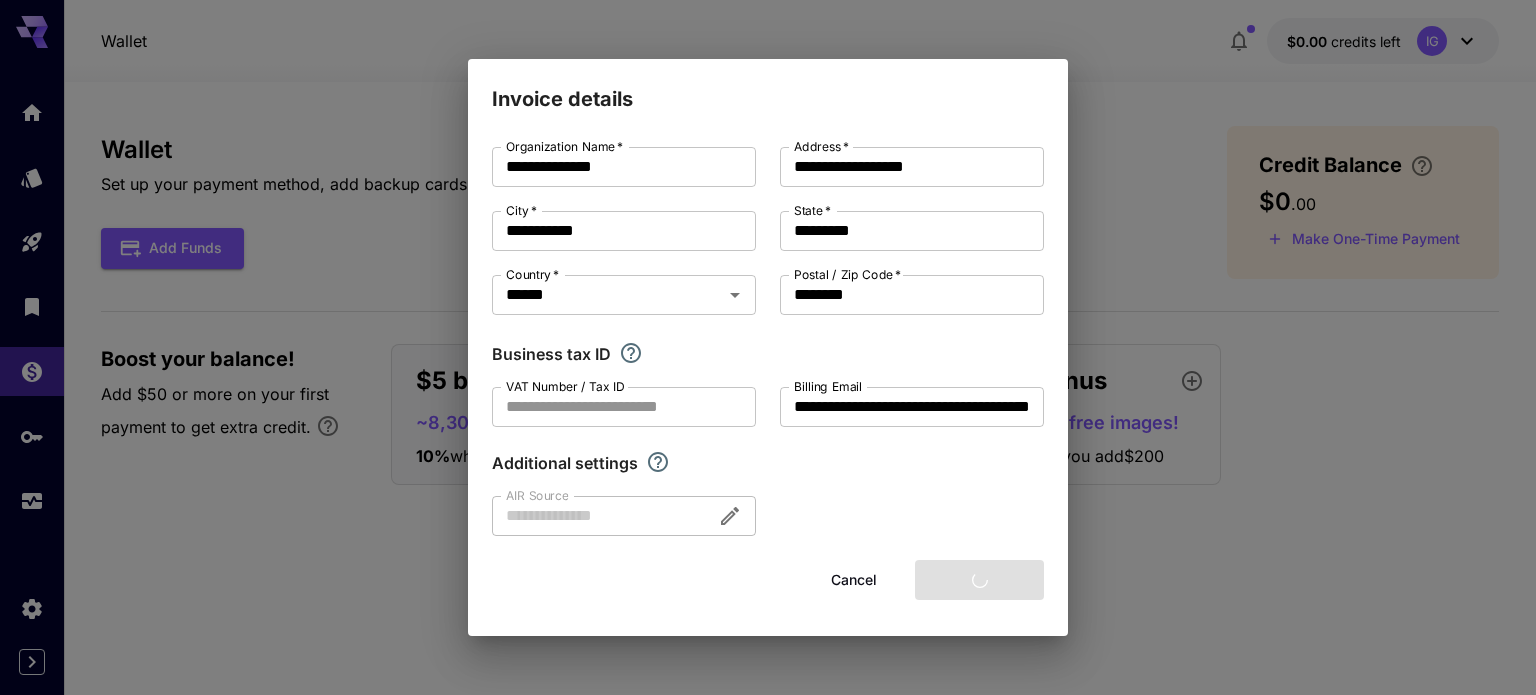 type 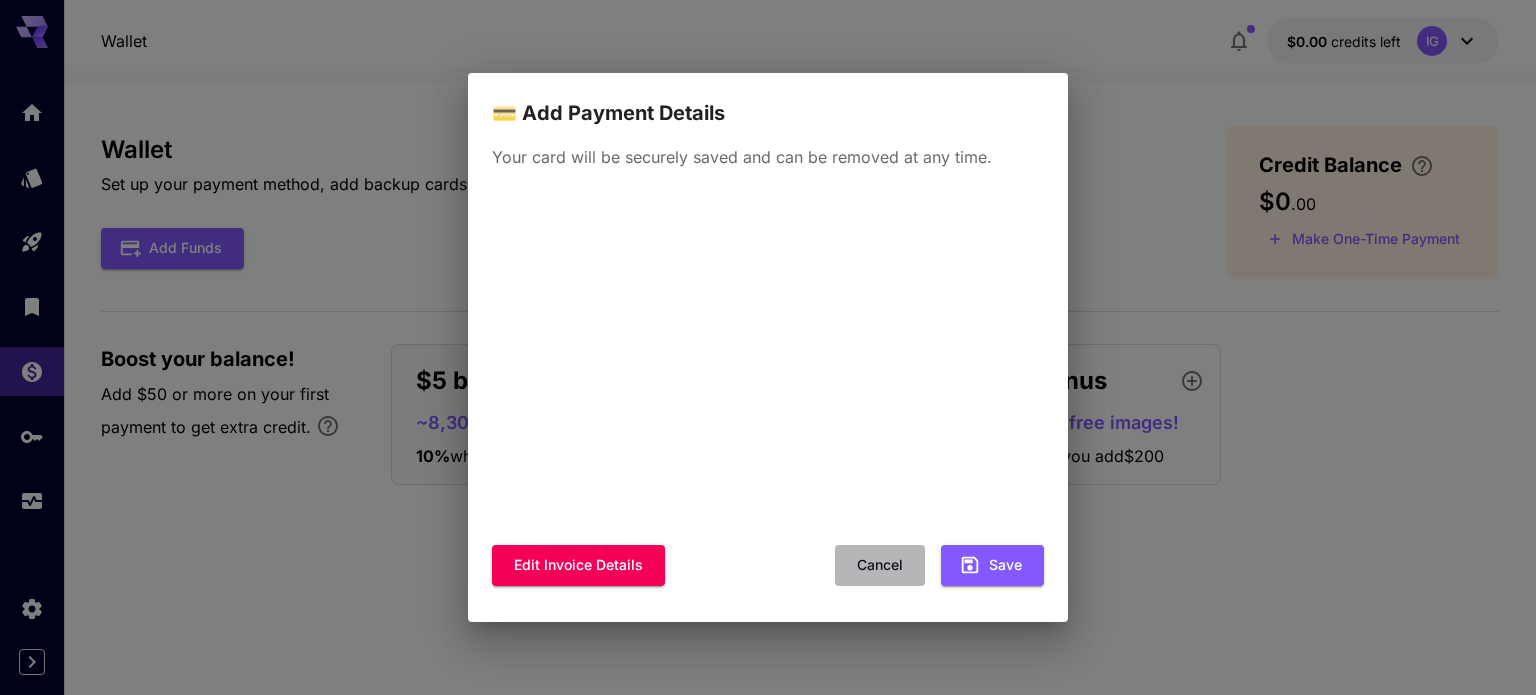 click on "Cancel" at bounding box center [880, 565] 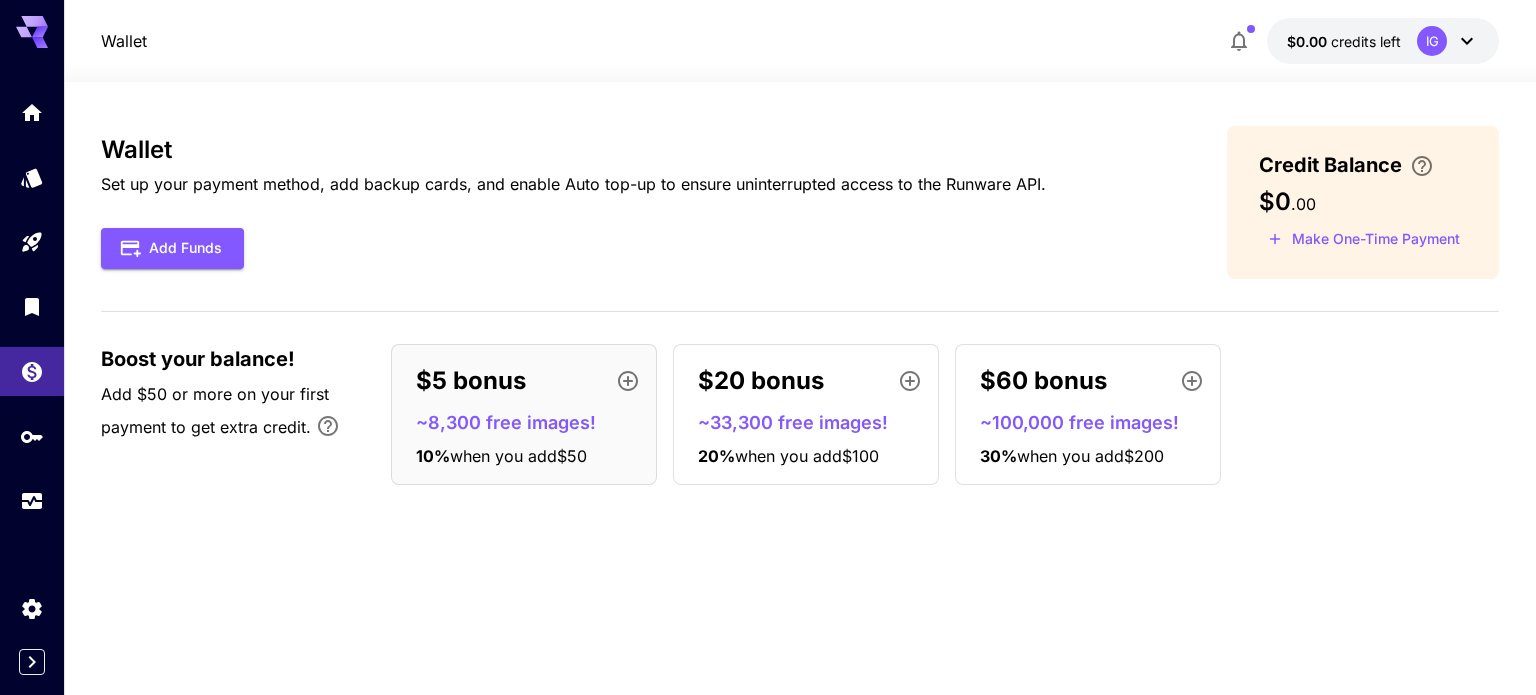 click on "~8,300 free images!" at bounding box center [532, 422] 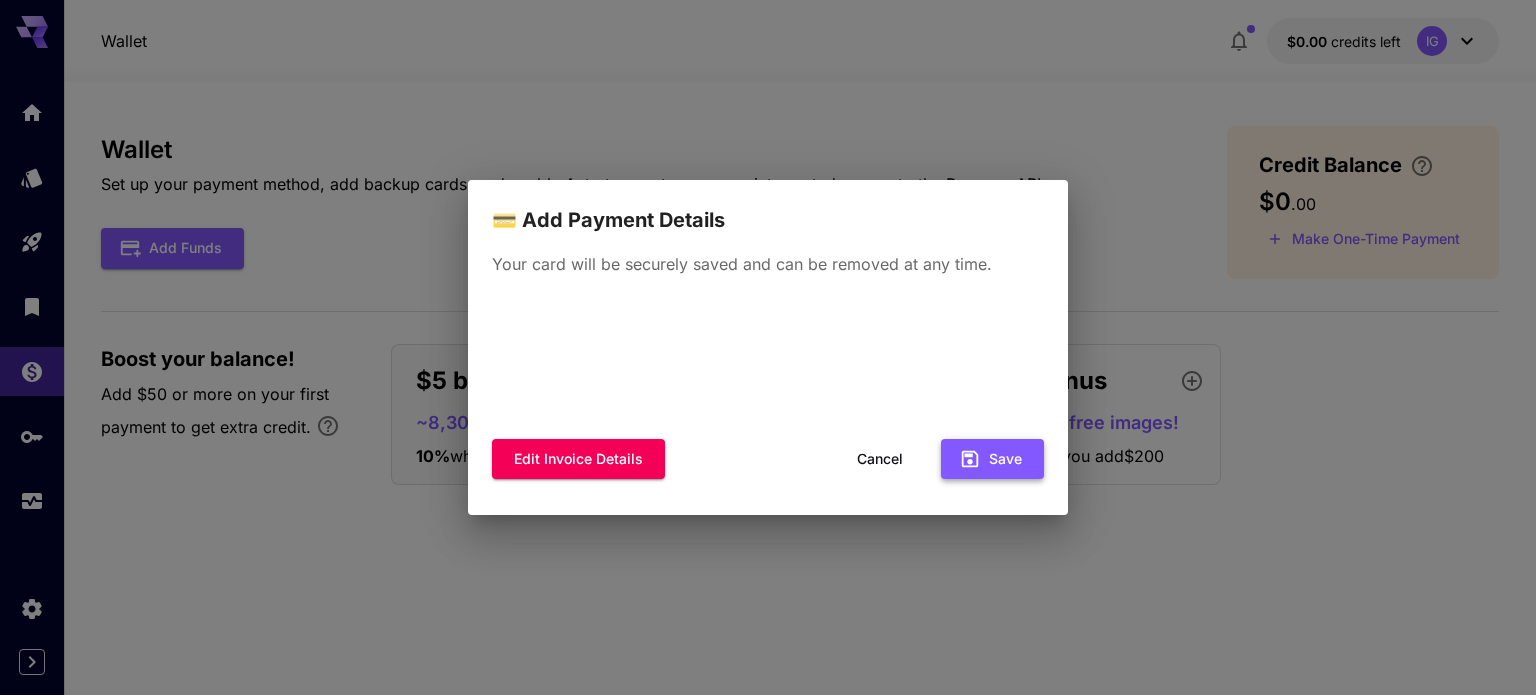 click on "Save" at bounding box center [992, 459] 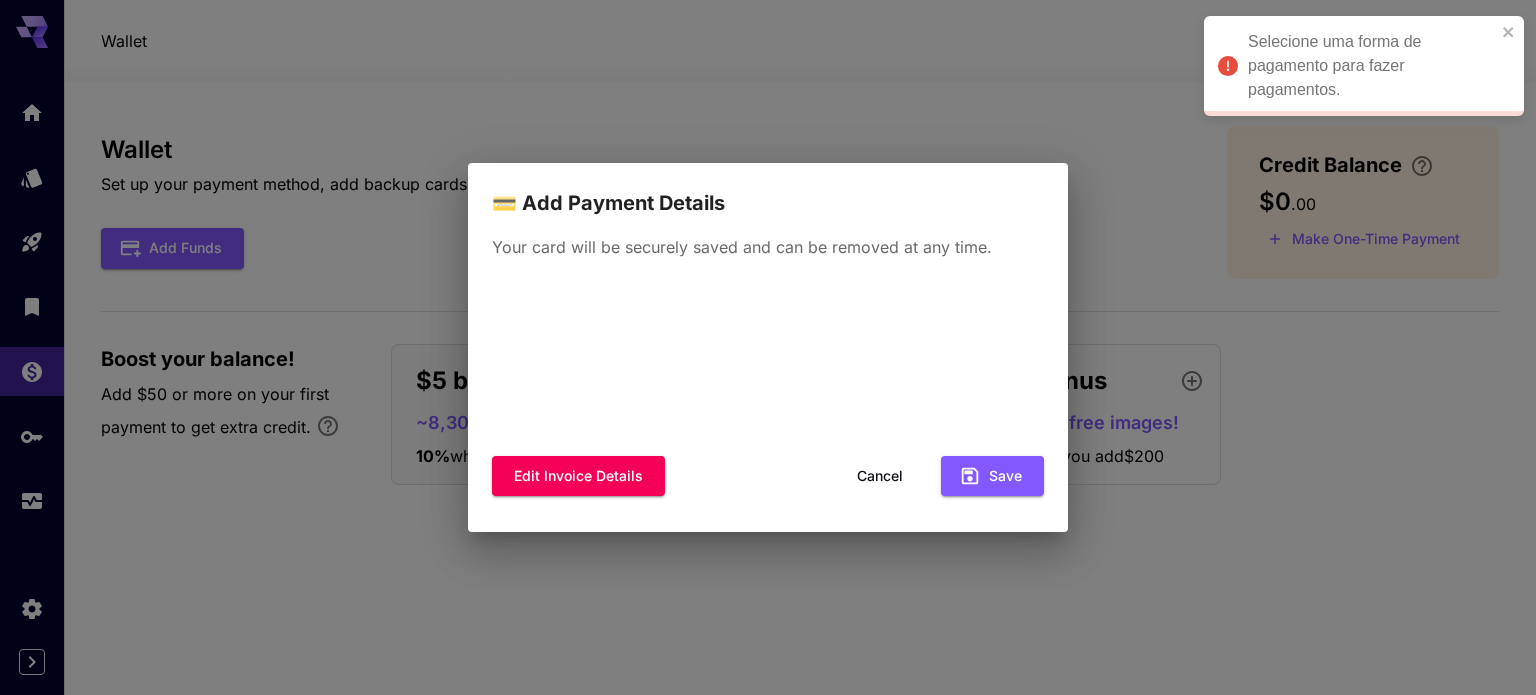 click on "Cancel" at bounding box center (880, 476) 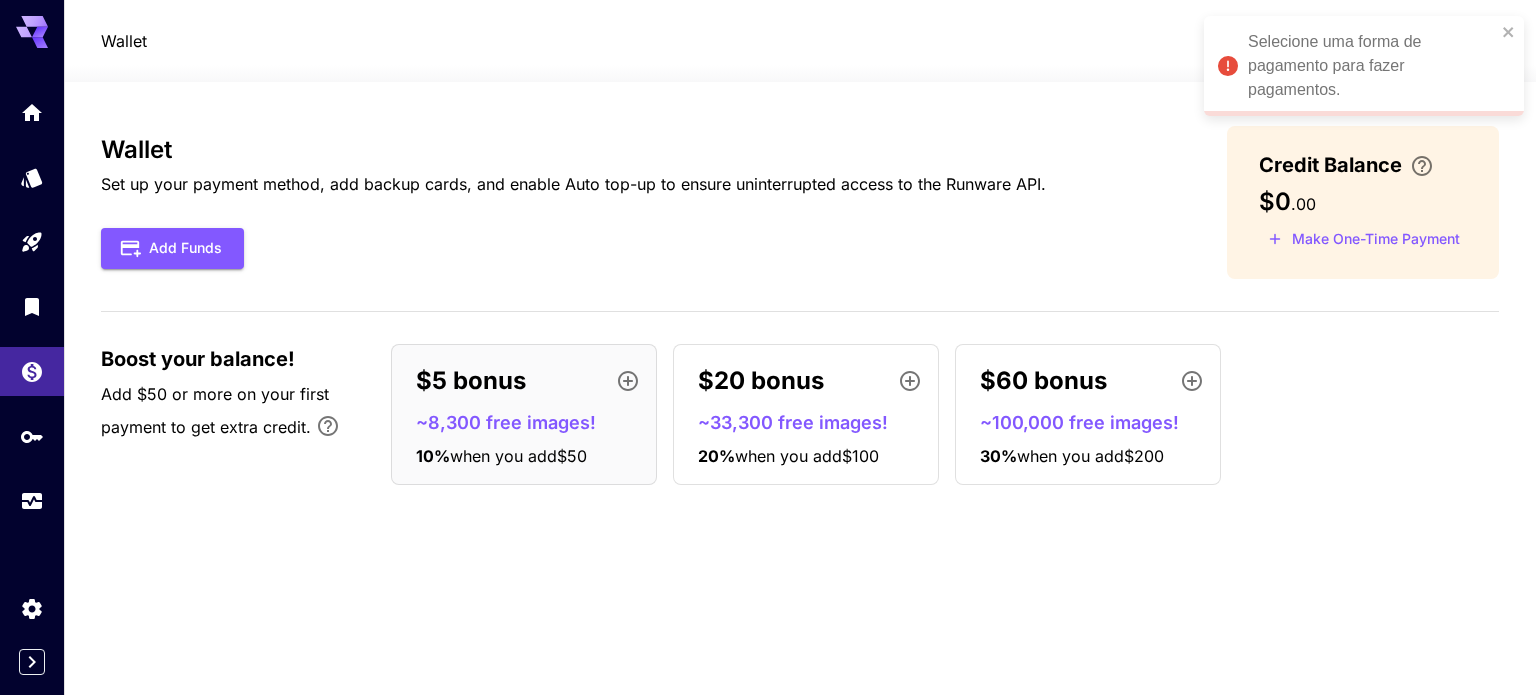 click on "~8,300 free images!" at bounding box center [532, 422] 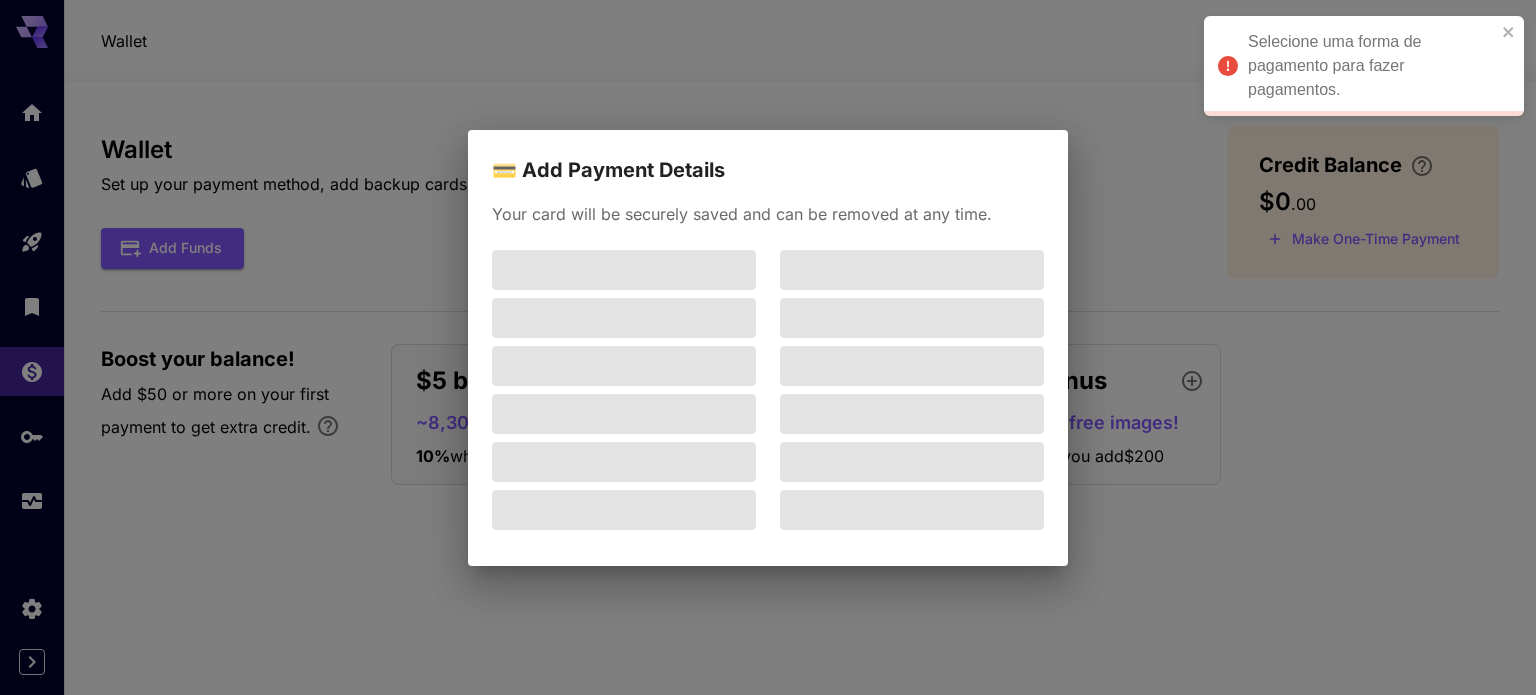 click at bounding box center (624, 414) 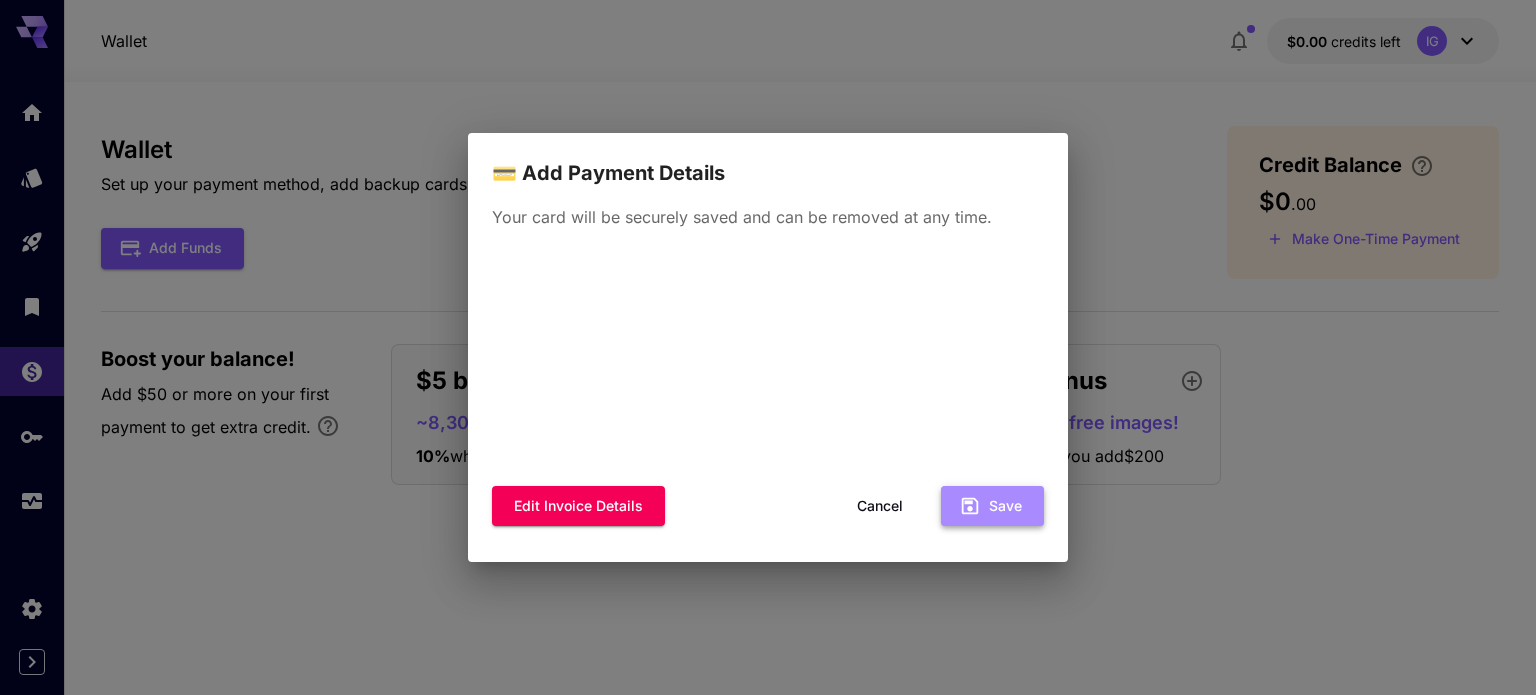 click on "Save" at bounding box center (992, 506) 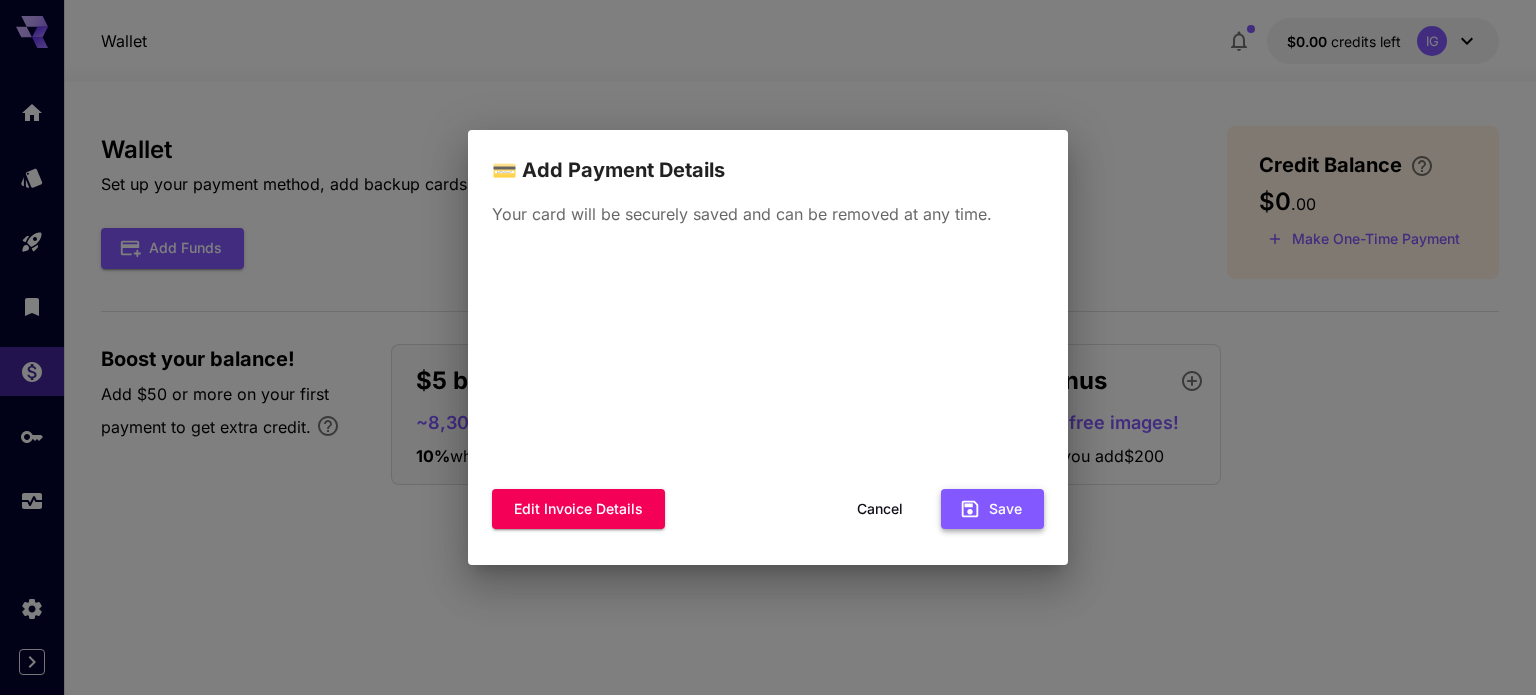 click on "Save" at bounding box center [992, 509] 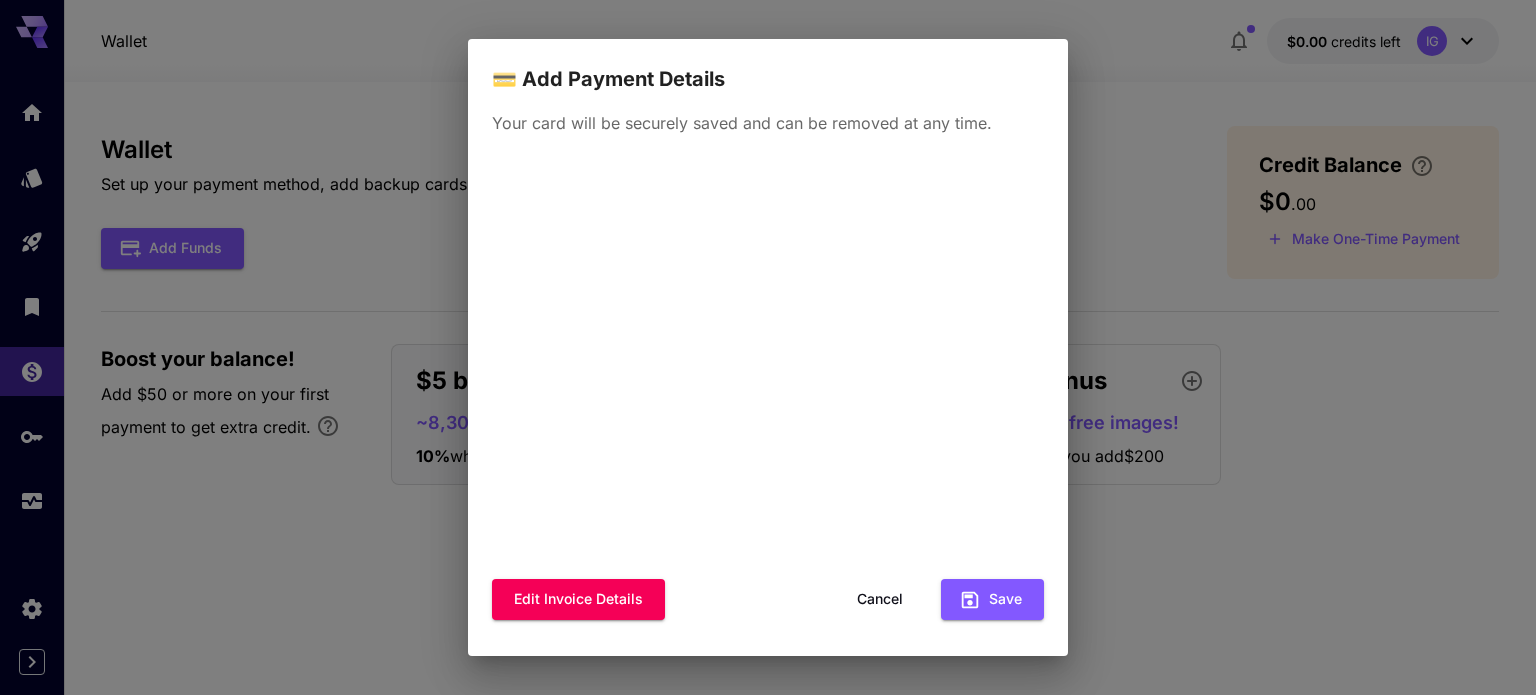 click on "Cancel" at bounding box center (880, 599) 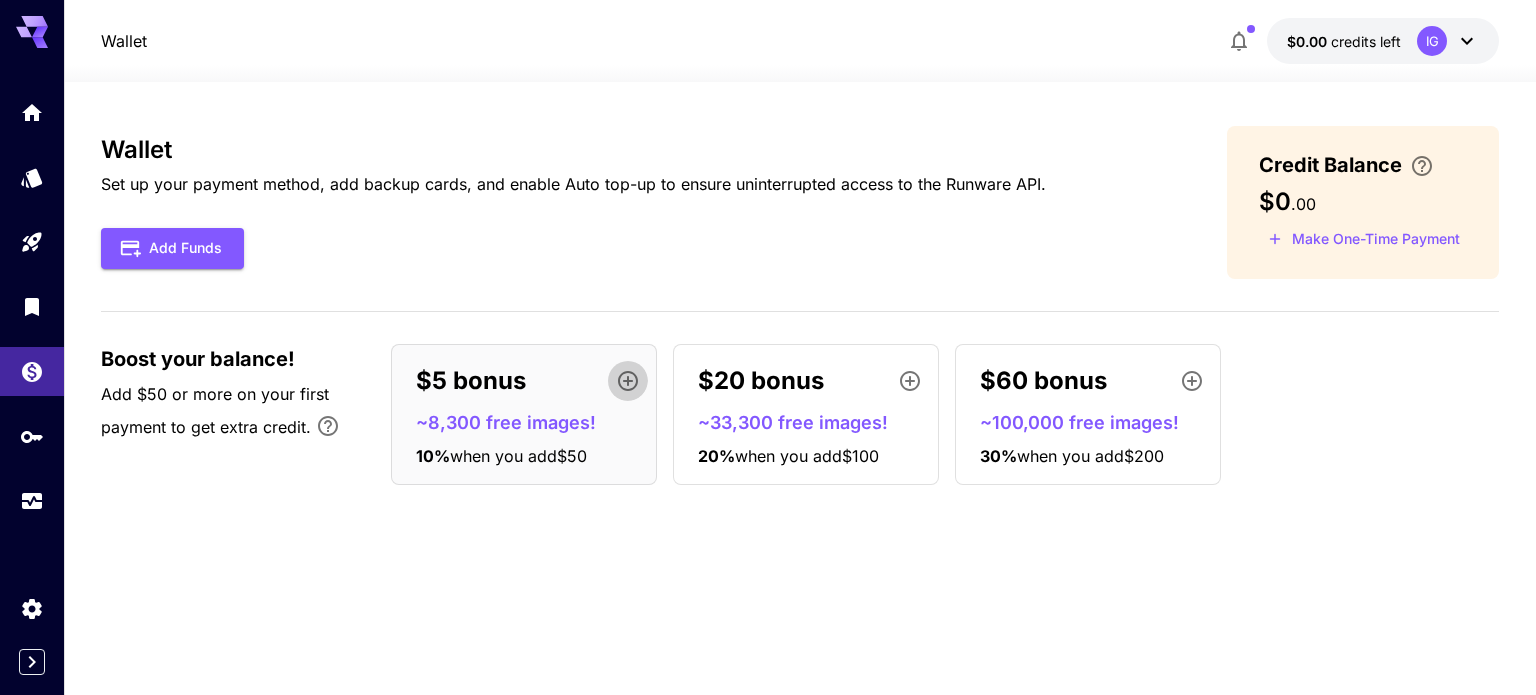 click 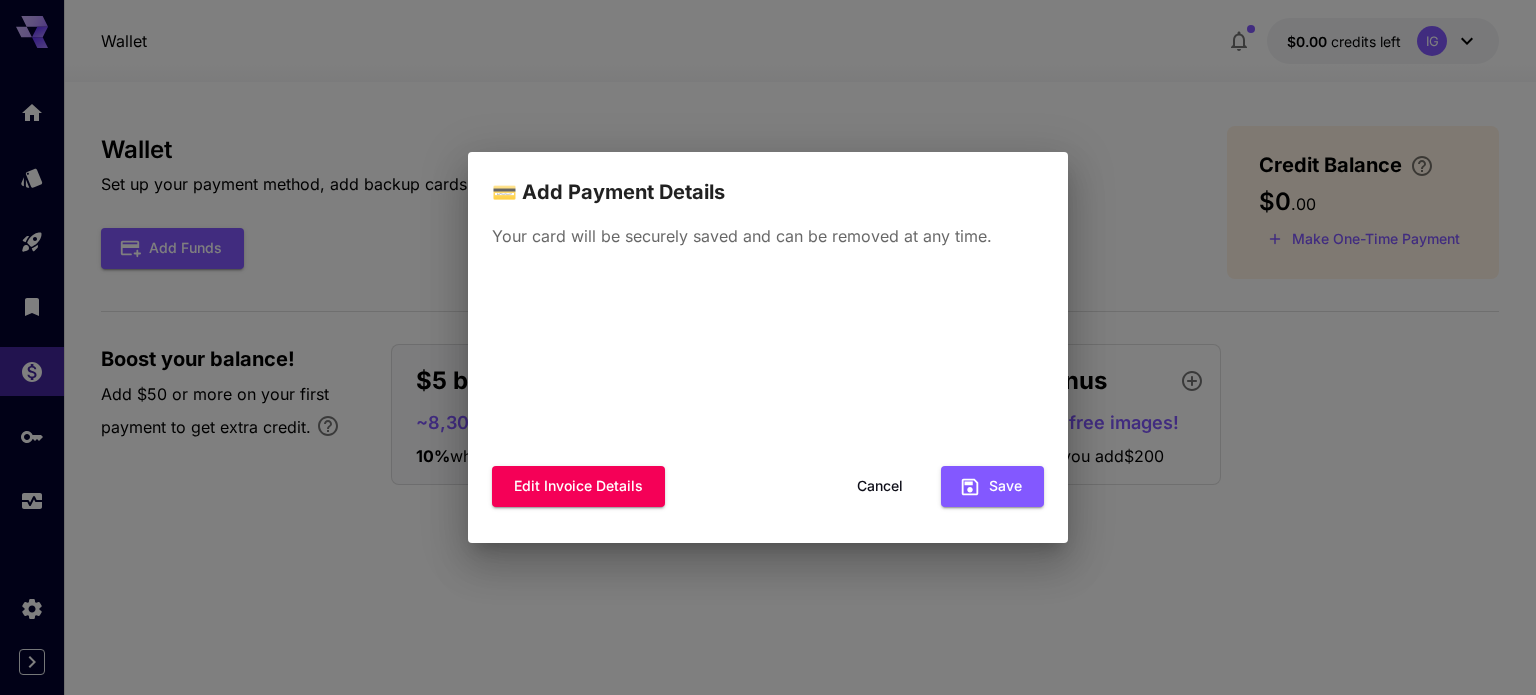 click on "Cancel" at bounding box center (880, 486) 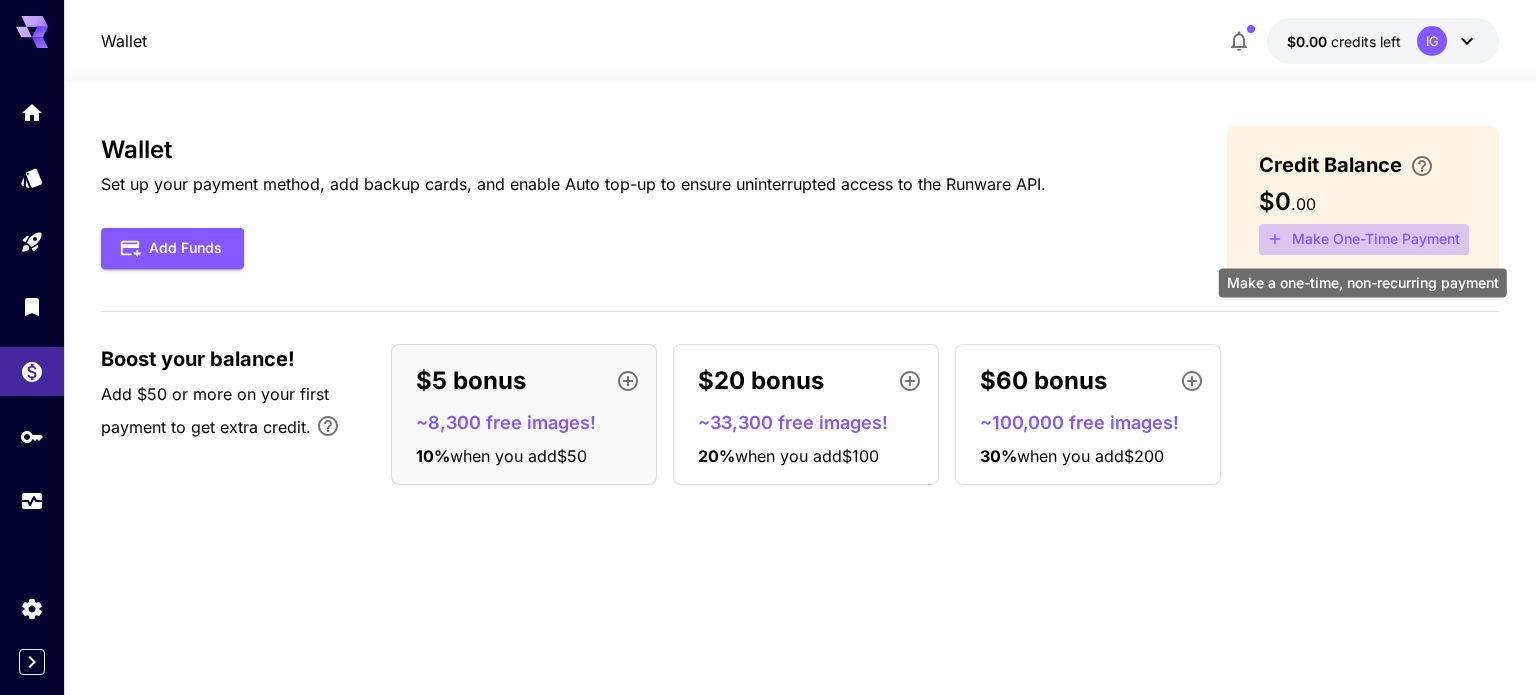 click on "Make One-Time Payment" at bounding box center [1364, 239] 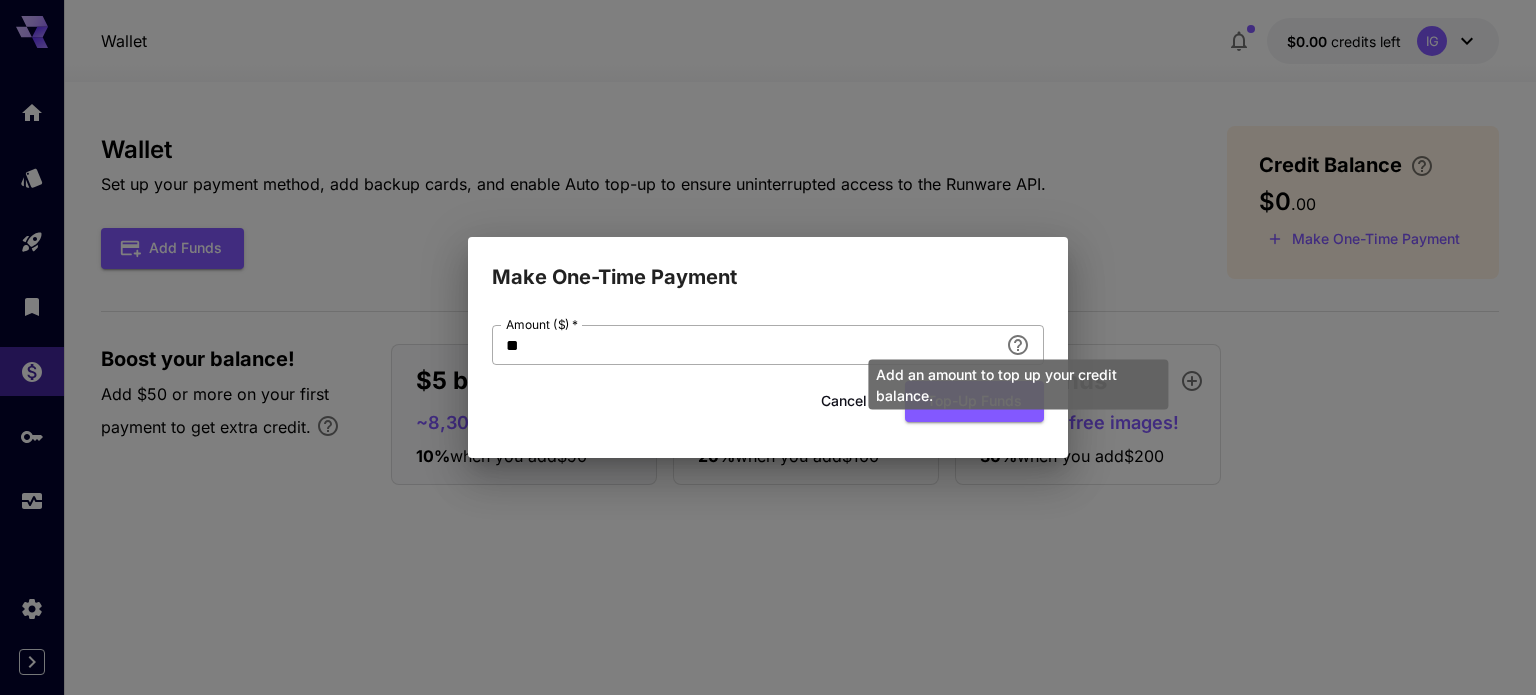 click 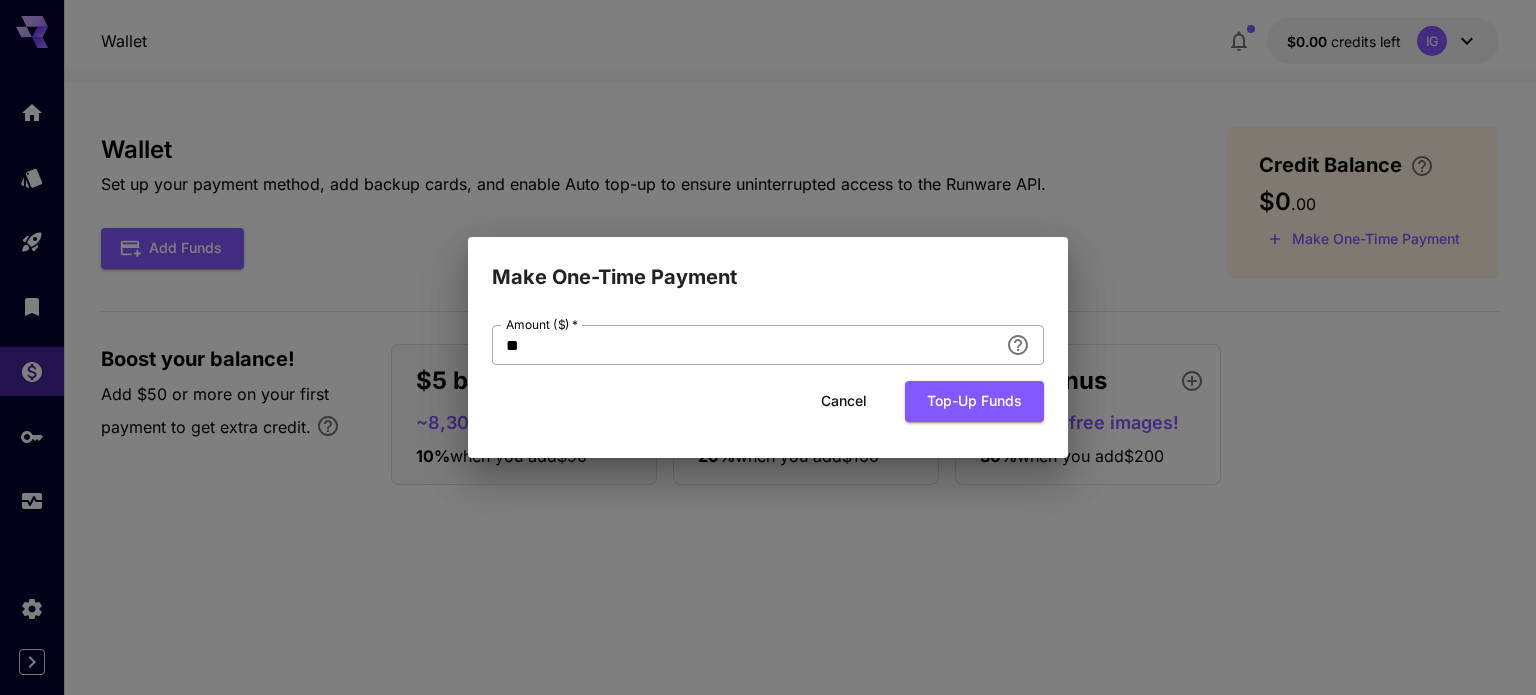 click on "**" at bounding box center [745, 345] 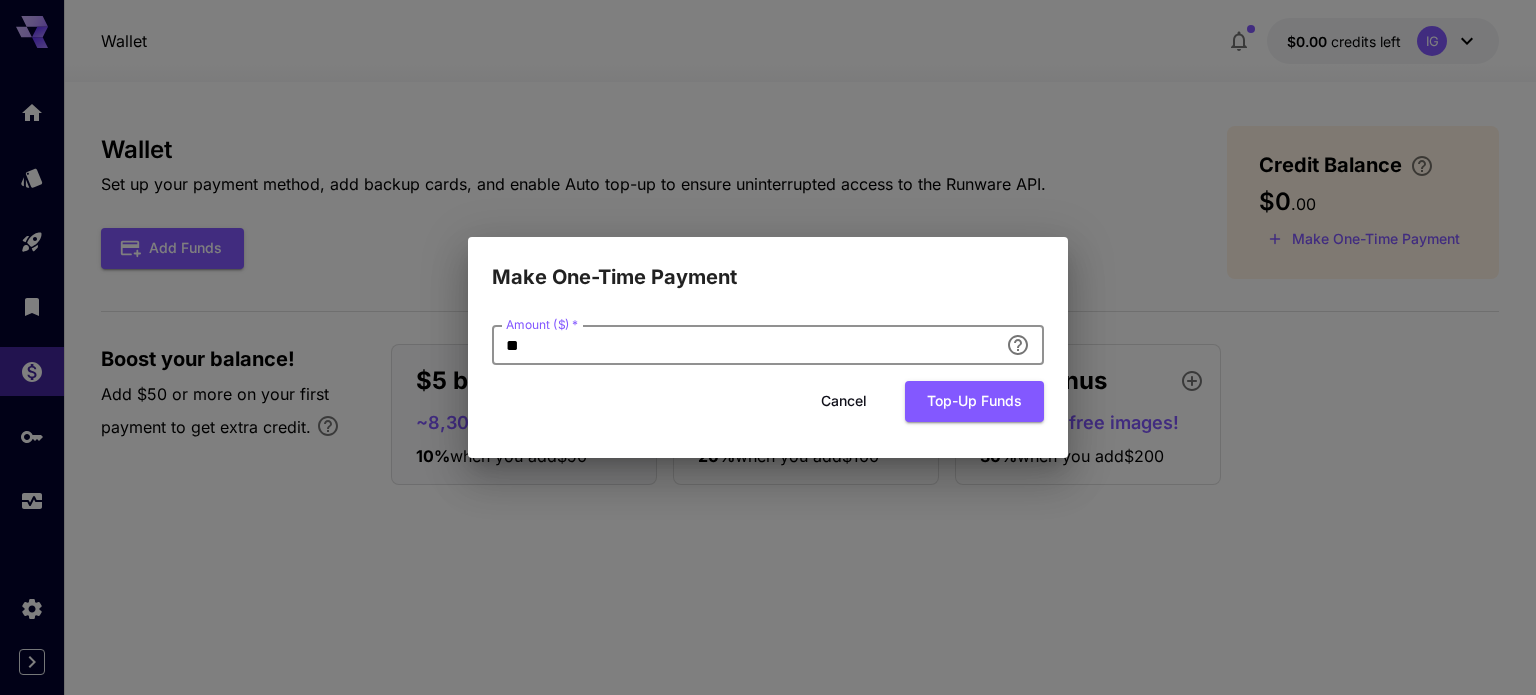 click on "**" at bounding box center (745, 345) 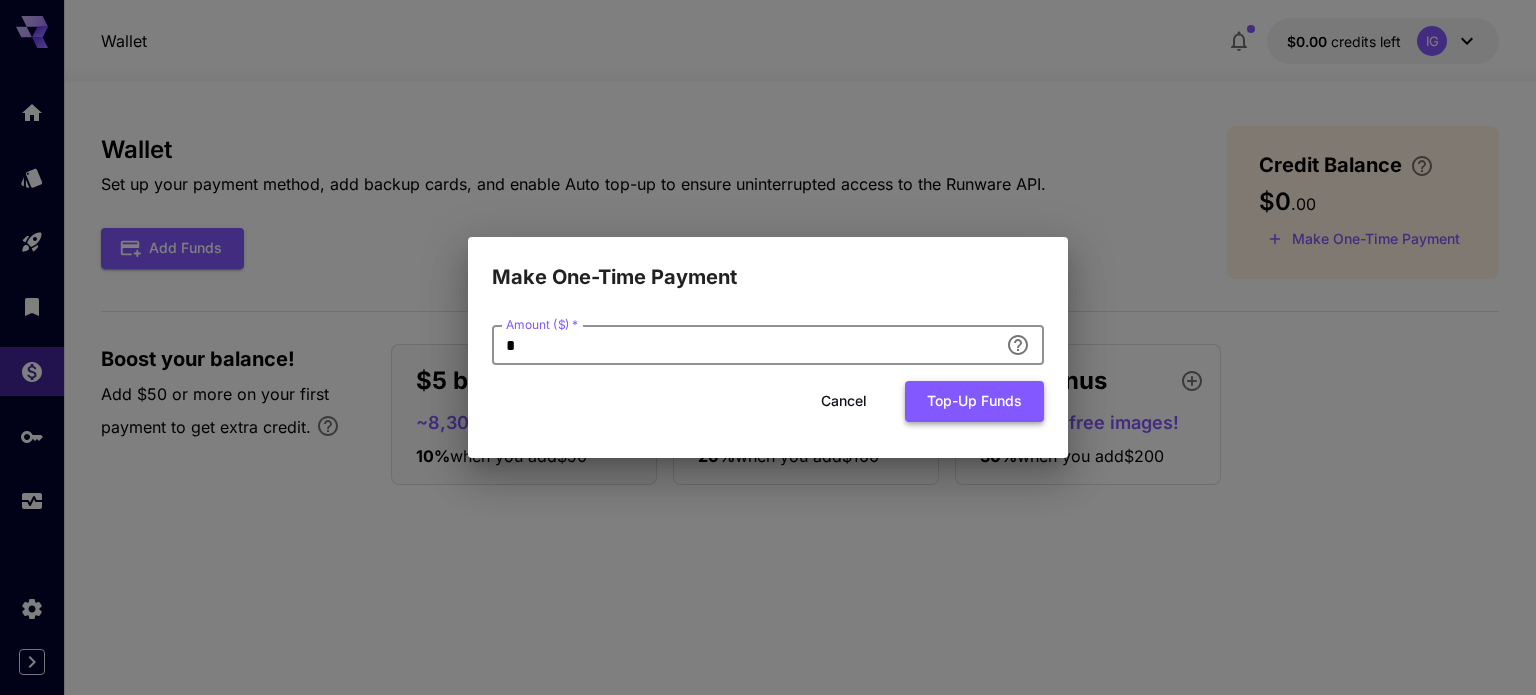 type on "*" 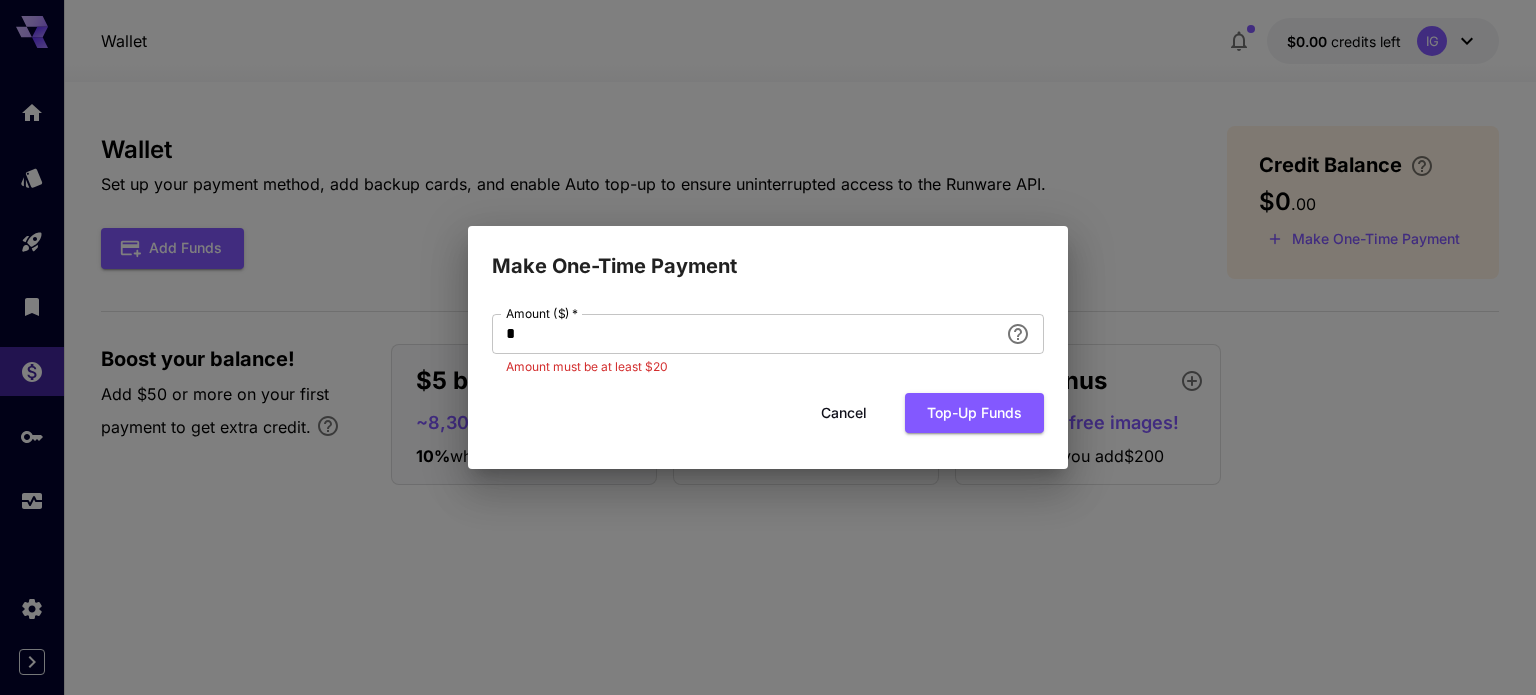 click on "Cancel" at bounding box center (844, 413) 